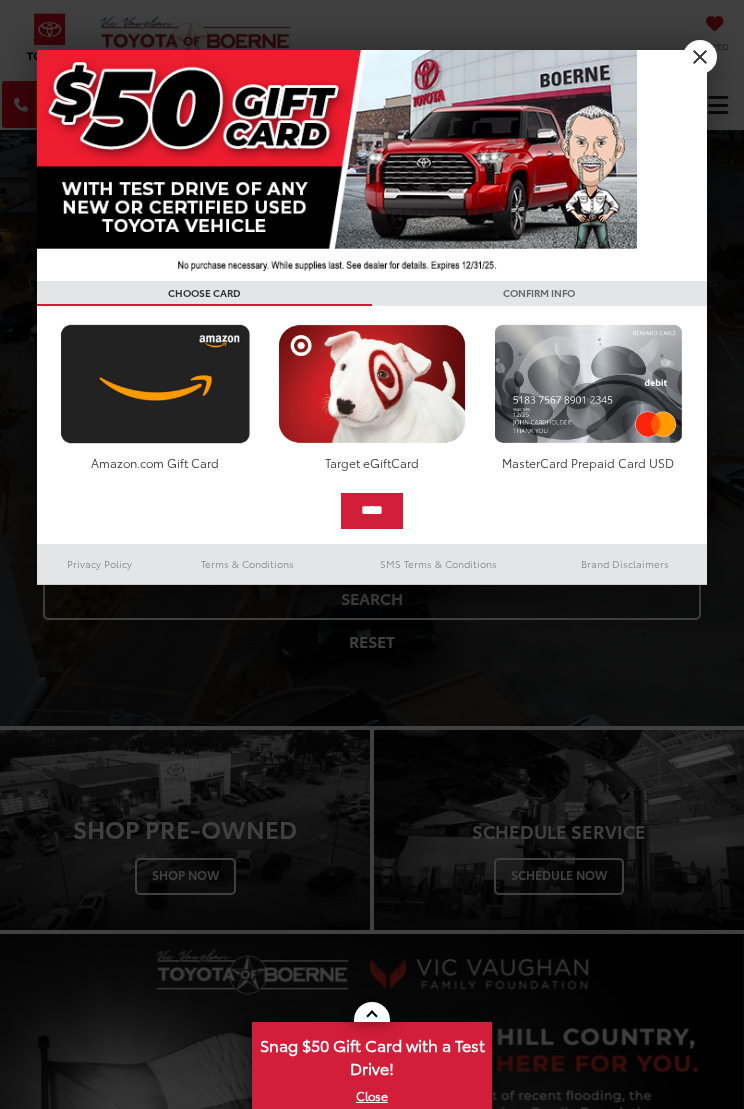 scroll, scrollTop: 0, scrollLeft: 0, axis: both 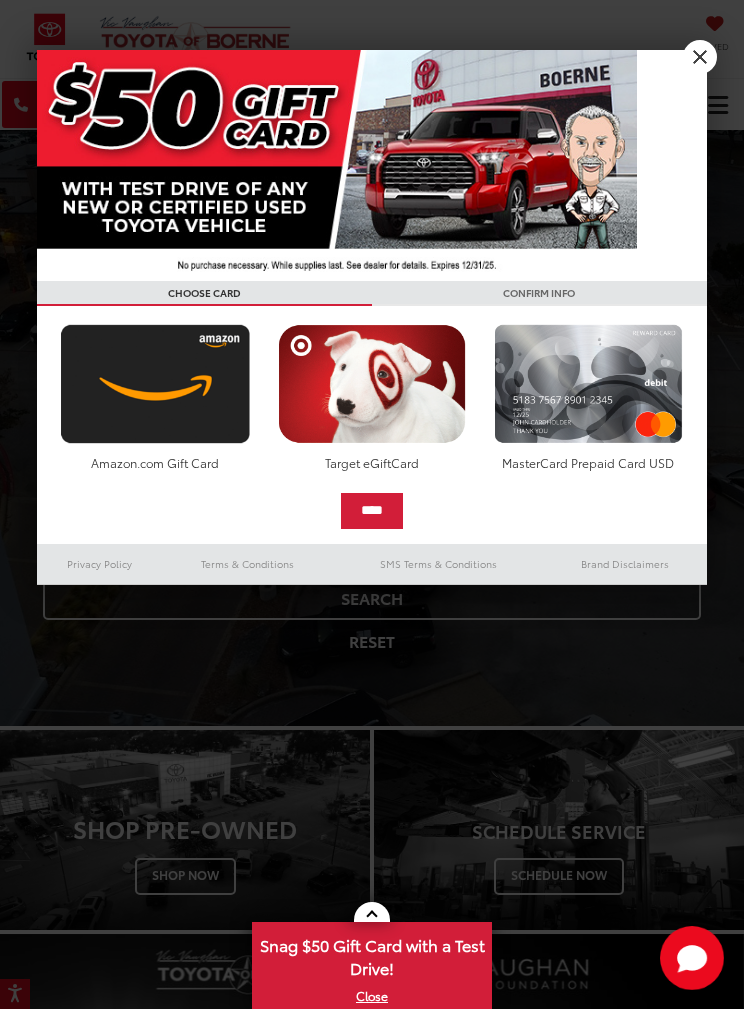 click on "X" at bounding box center [700, 57] 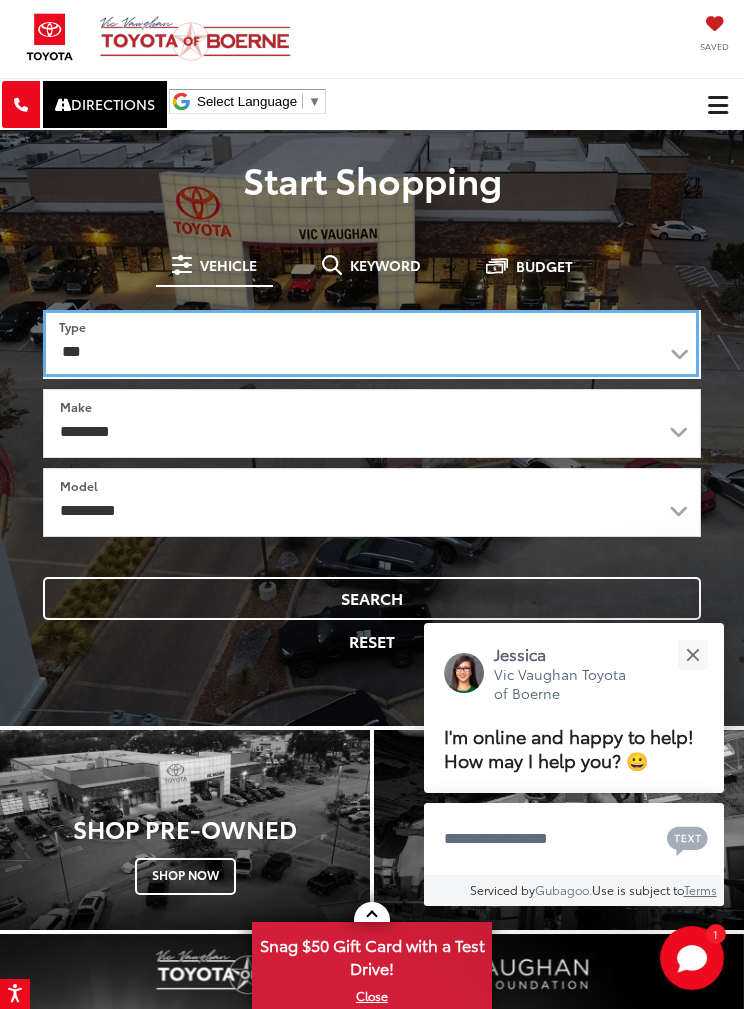 click on "***
***
****
*********" at bounding box center [371, 343] 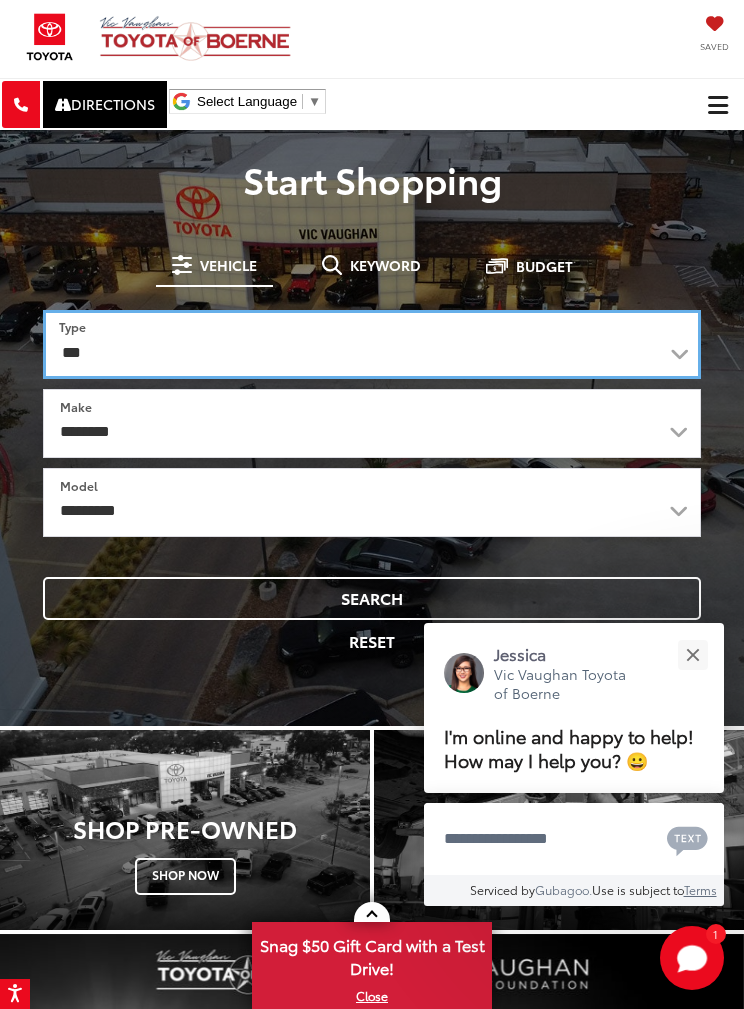select on "******" 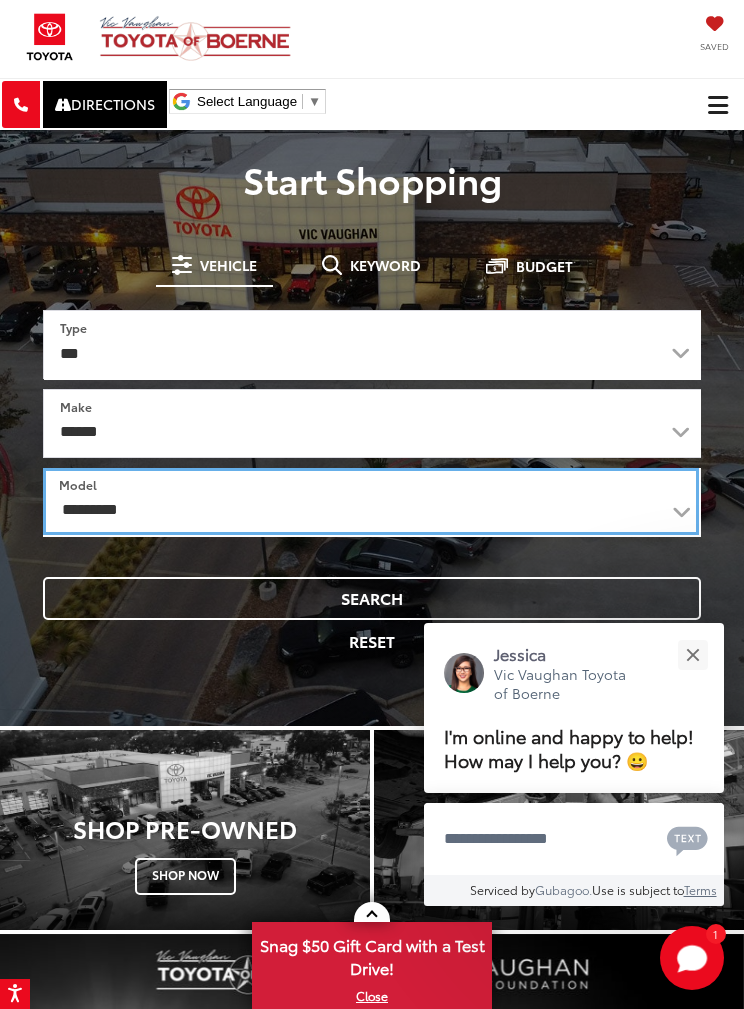 click on "**********" at bounding box center (371, 501) 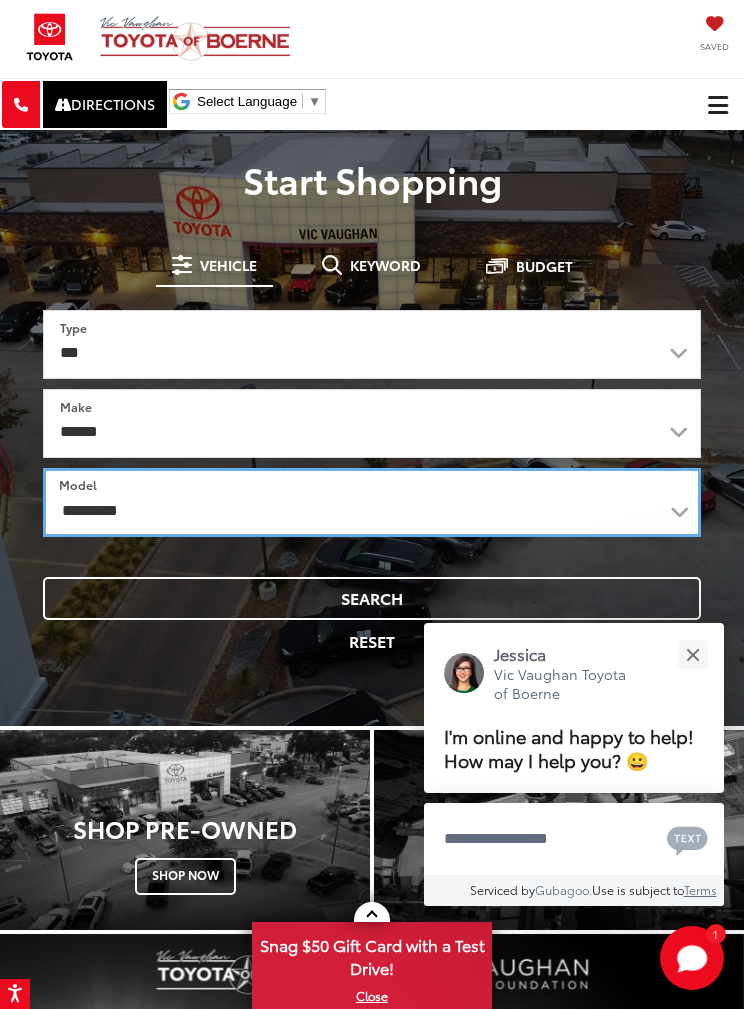 select on "**********" 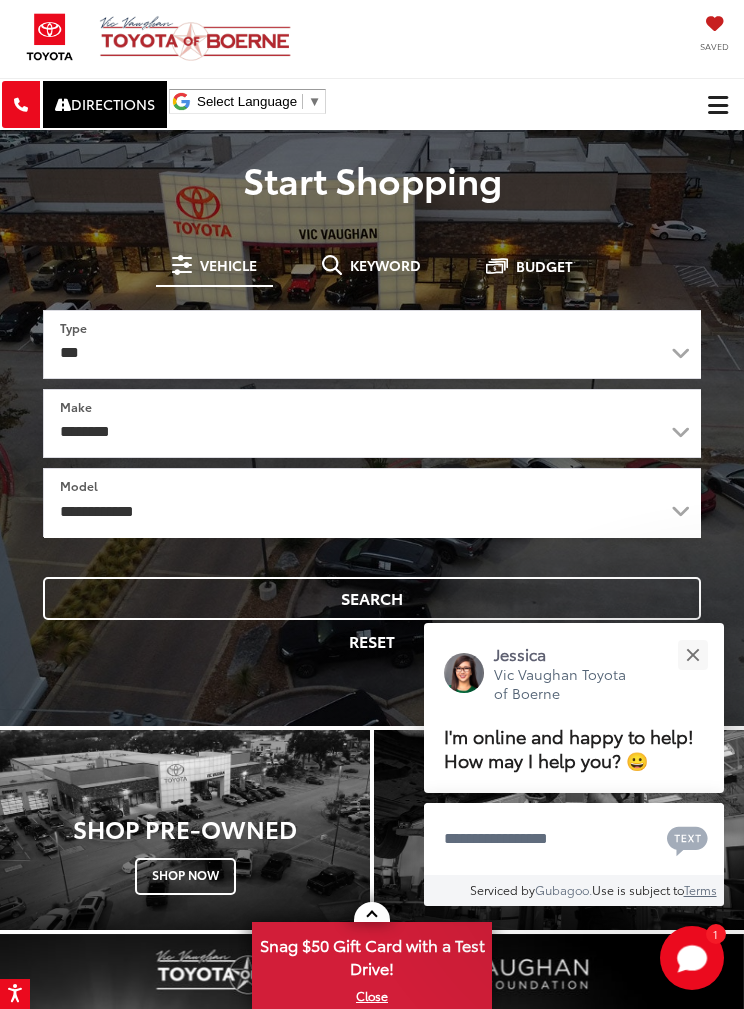 click on "Search" at bounding box center (372, 598) 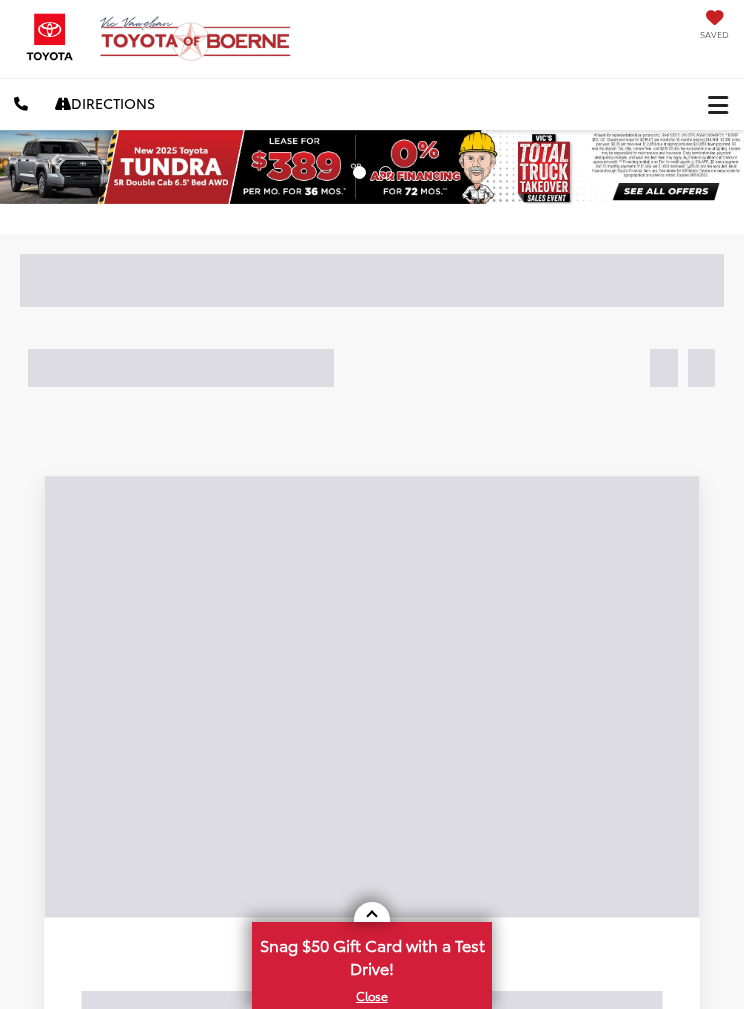 scroll, scrollTop: 0, scrollLeft: 0, axis: both 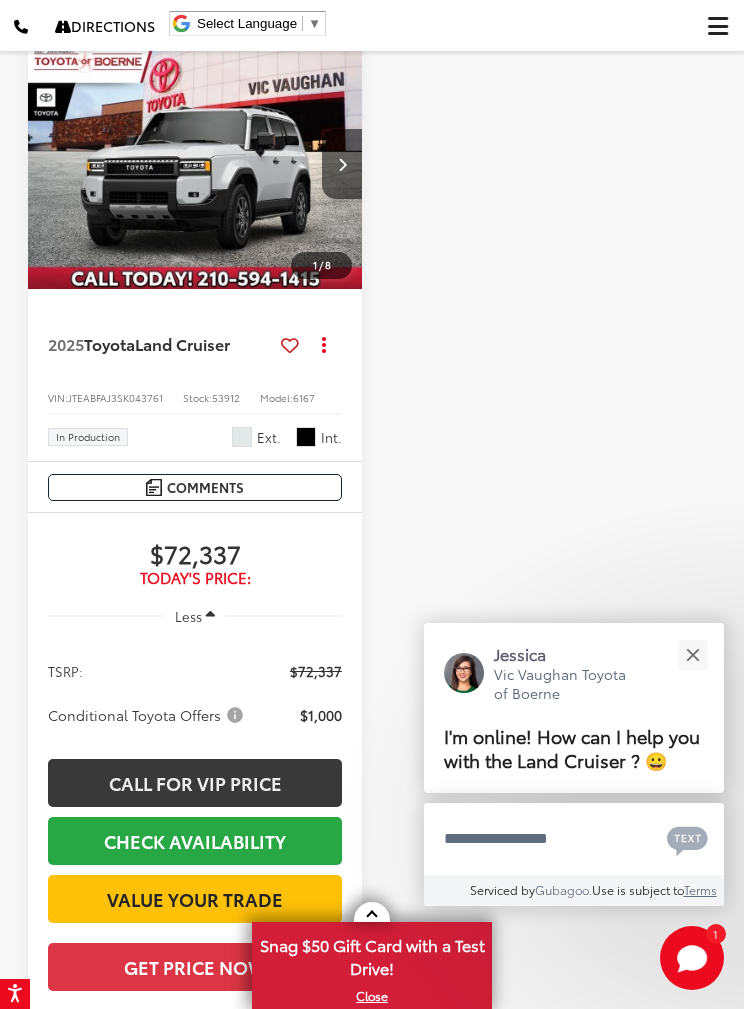 click at bounding box center [342, 164] 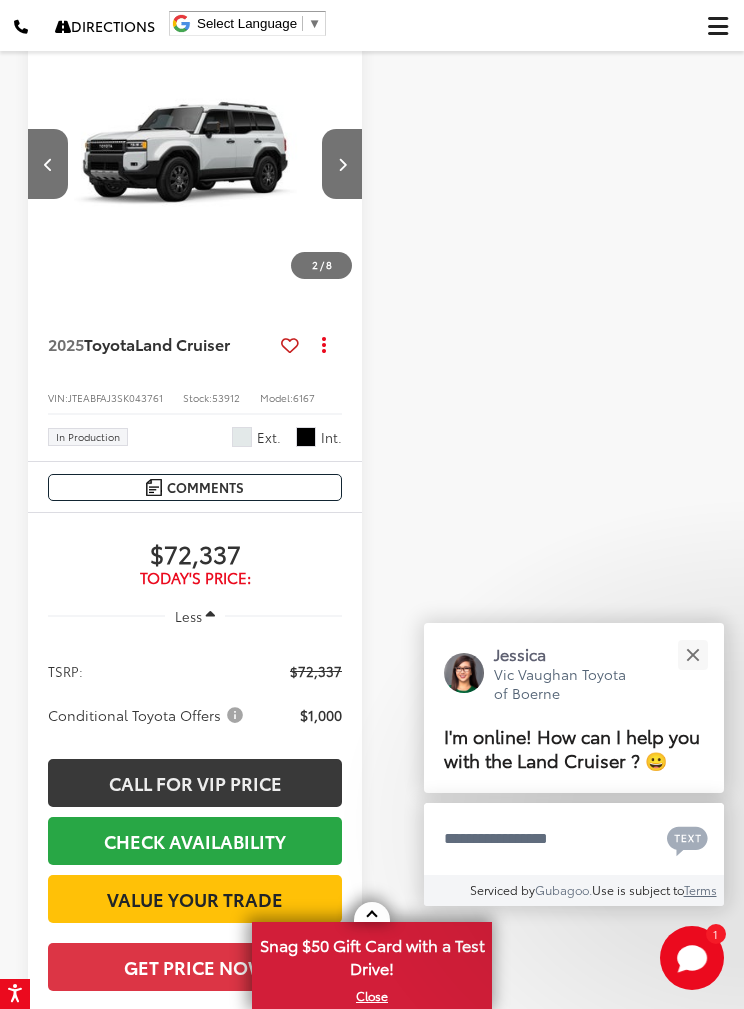 click at bounding box center [342, 164] 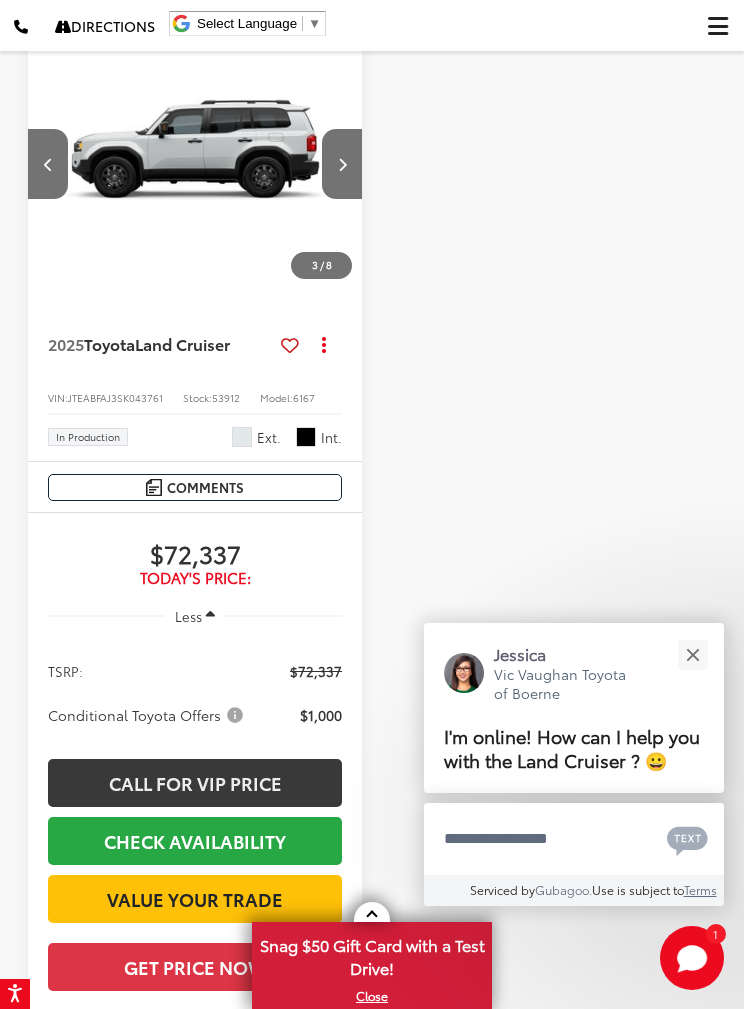scroll, scrollTop: 0, scrollLeft: 674, axis: horizontal 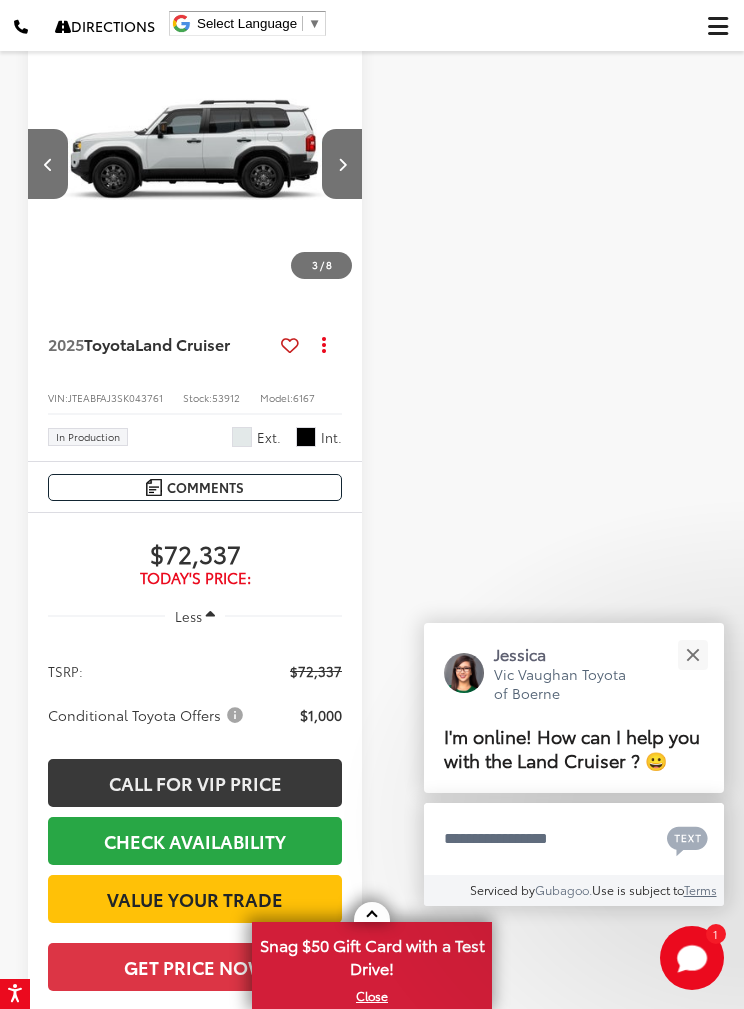 click on "Land Cruiser" at bounding box center (182, 343) 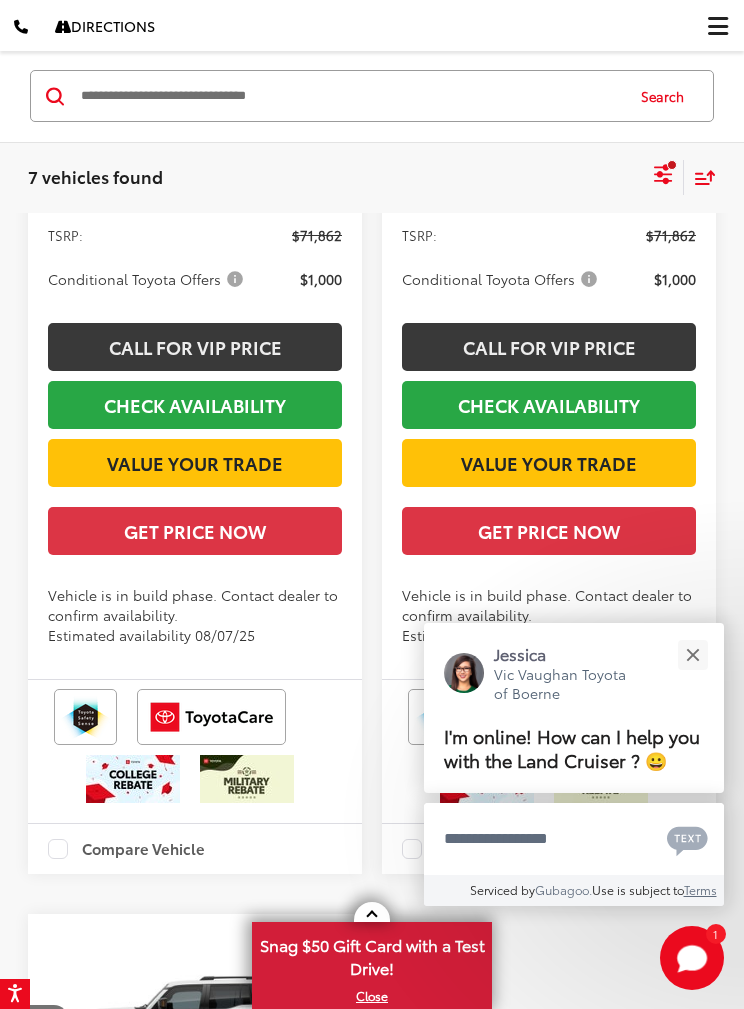 scroll, scrollTop: 3456, scrollLeft: 0, axis: vertical 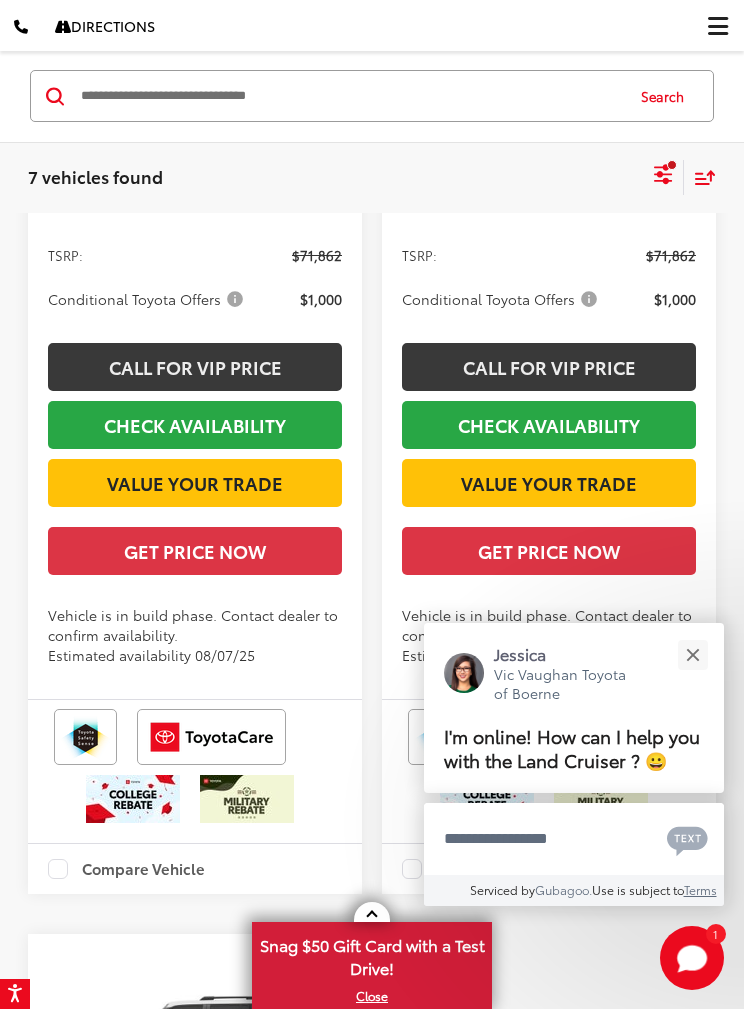 click at bounding box center [692, 654] 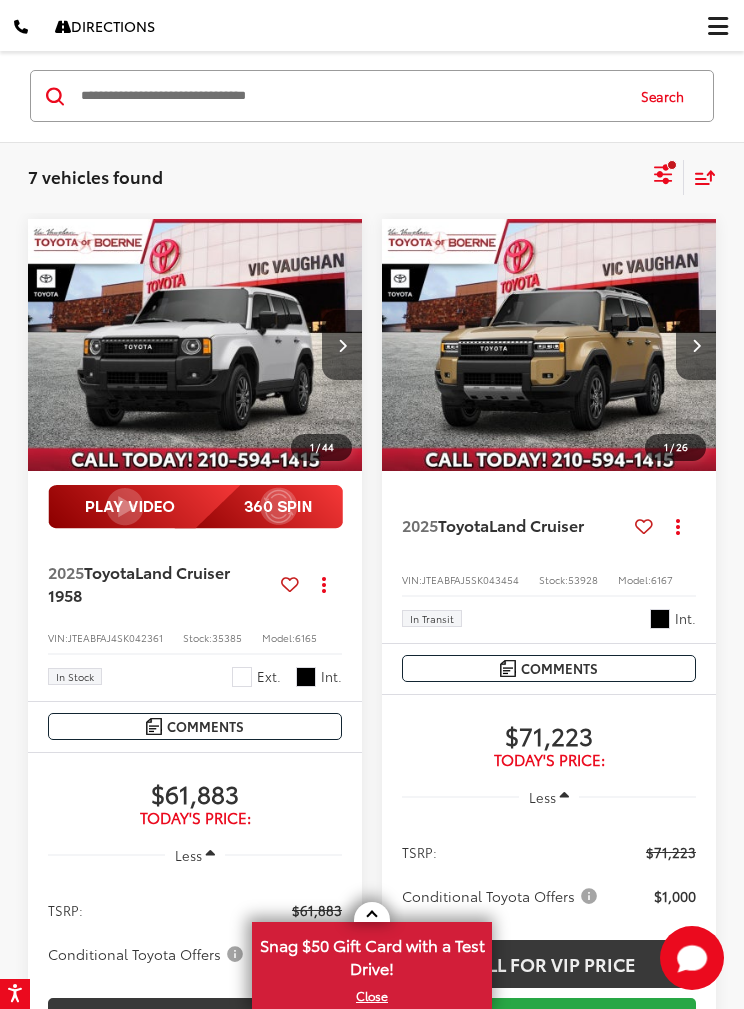 scroll, scrollTop: 196, scrollLeft: 0, axis: vertical 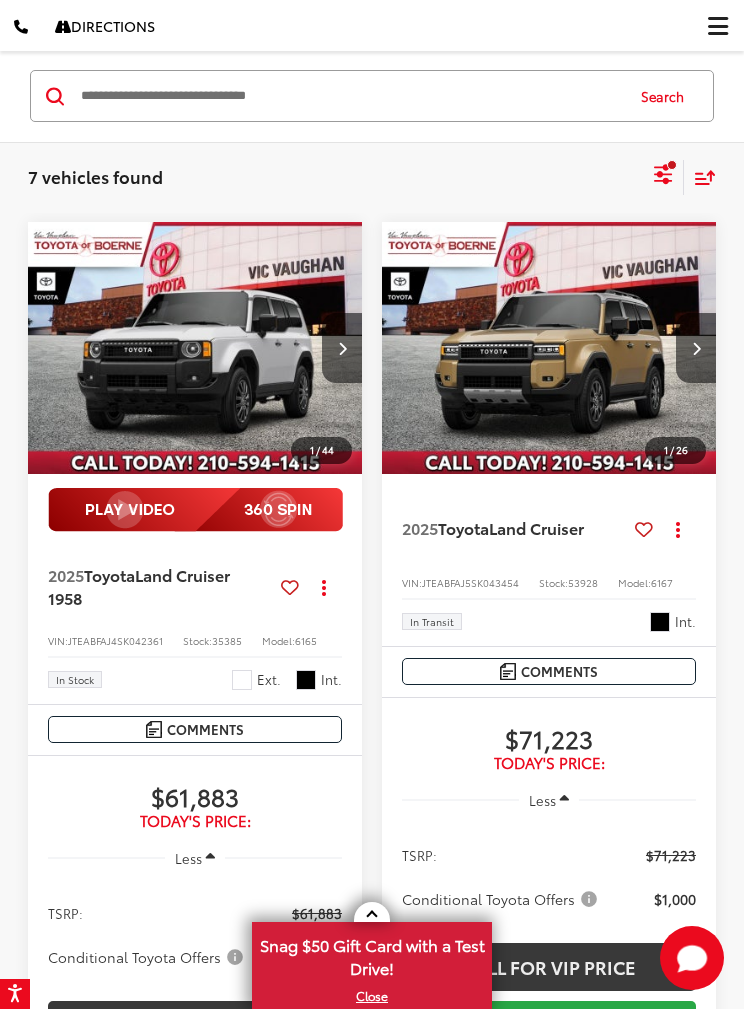 click at bounding box center [195, 348] 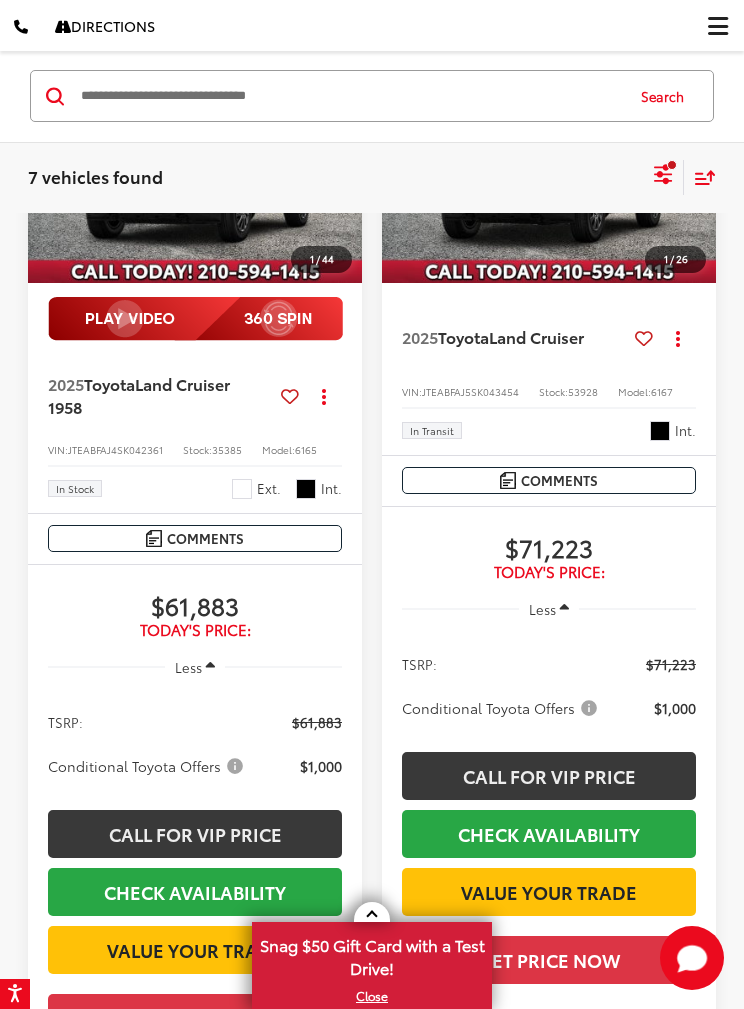 scroll, scrollTop: 0, scrollLeft: 0, axis: both 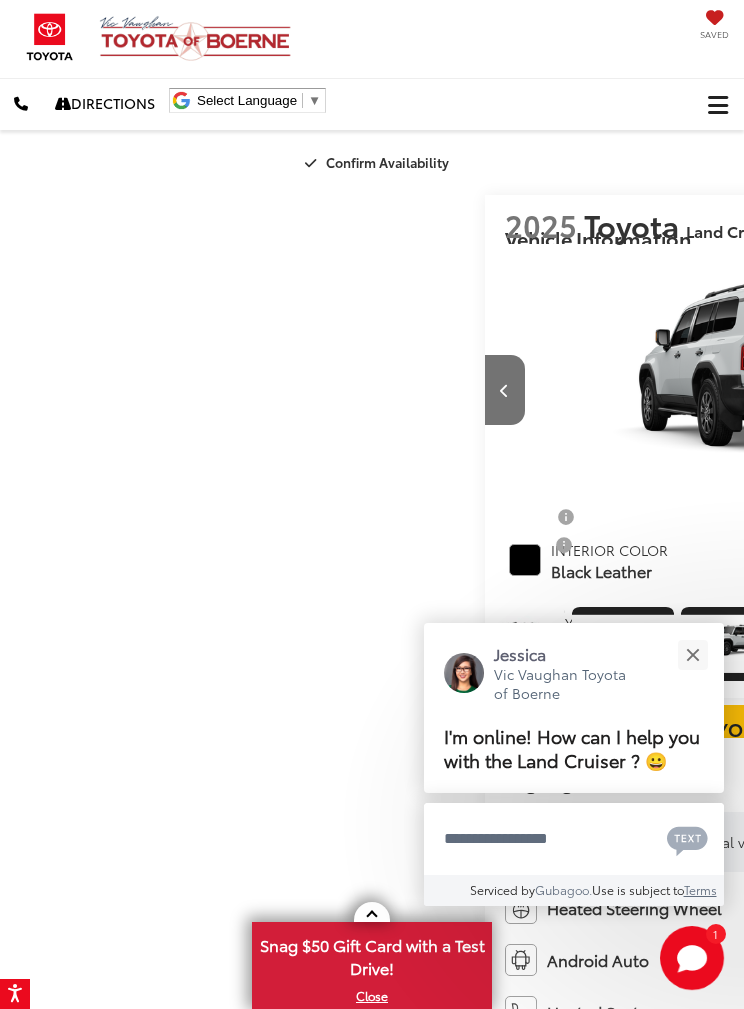 click at bounding box center [692, 654] 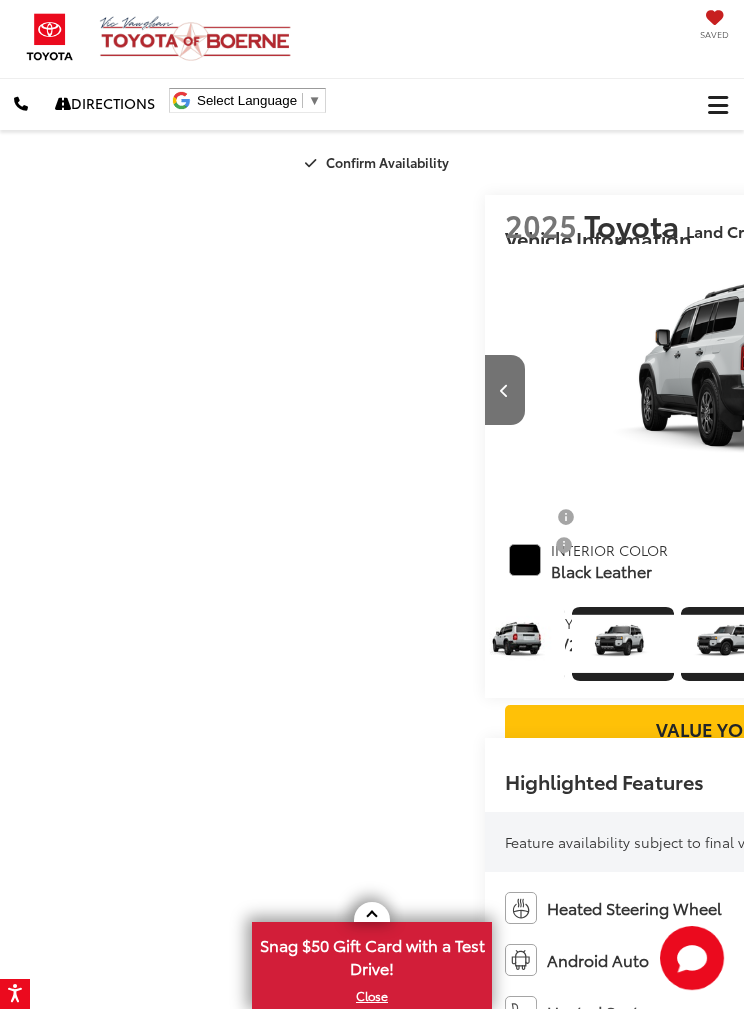 click at bounding box center [-232, 162] 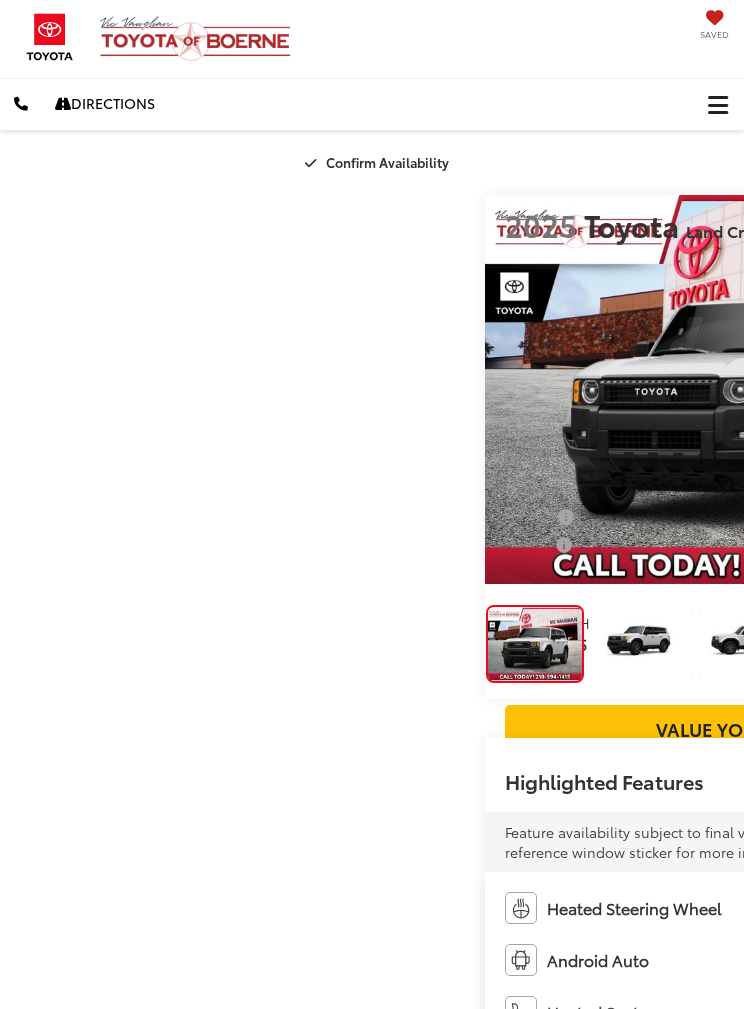 scroll, scrollTop: 0, scrollLeft: 0, axis: both 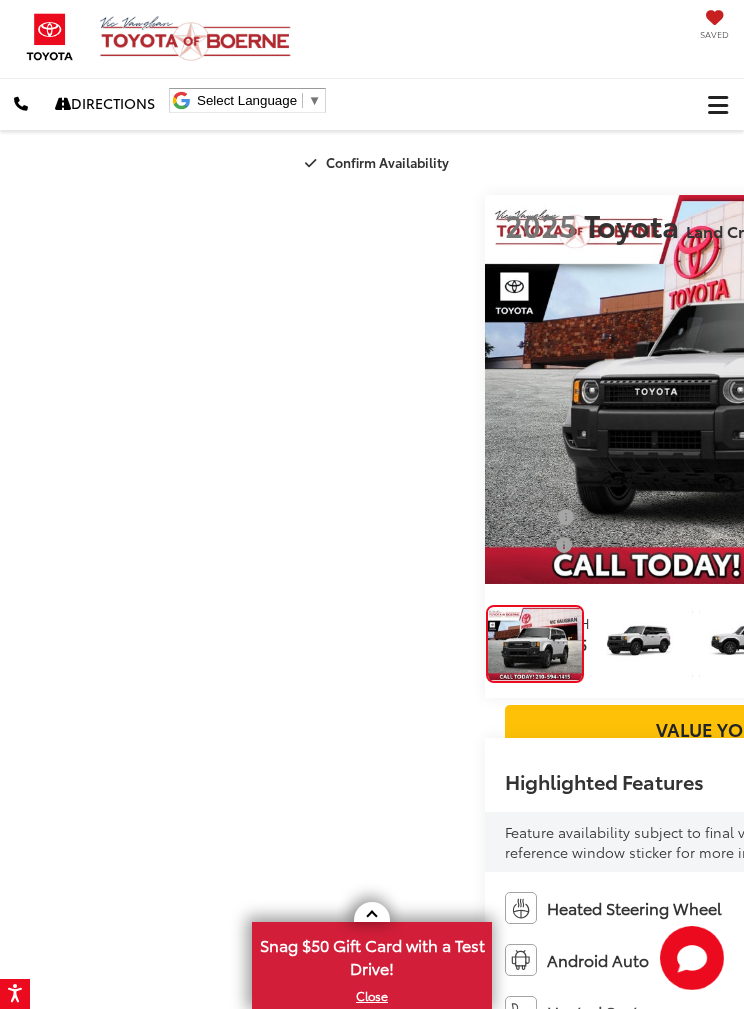 click at bounding box center [984, 390] 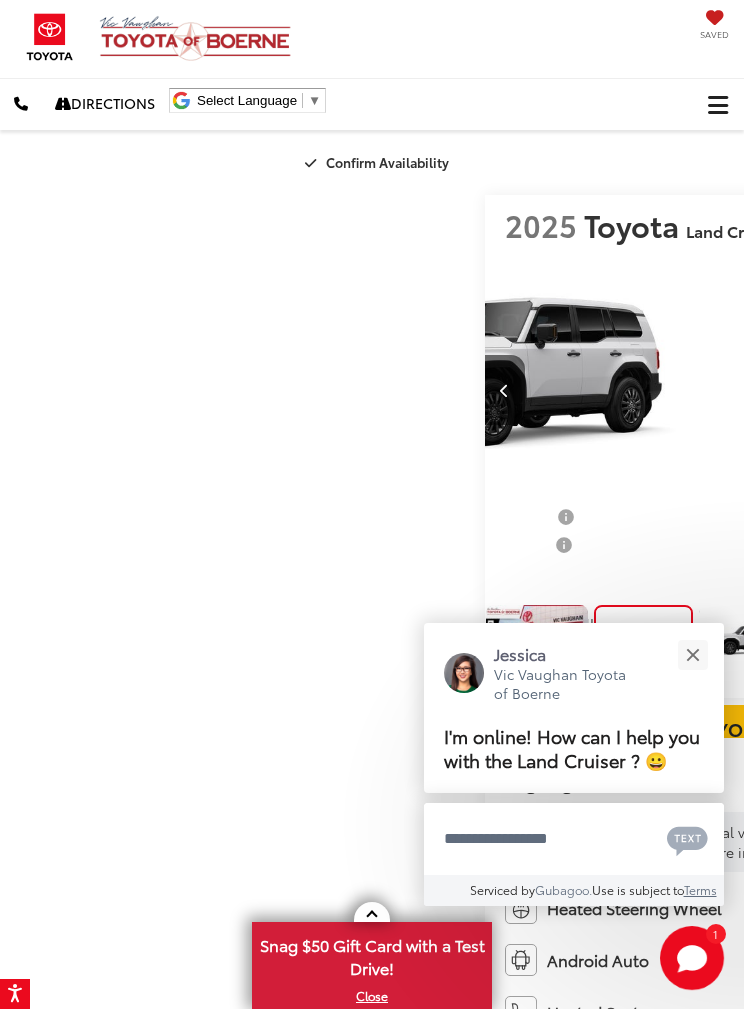 click at bounding box center [984, 390] 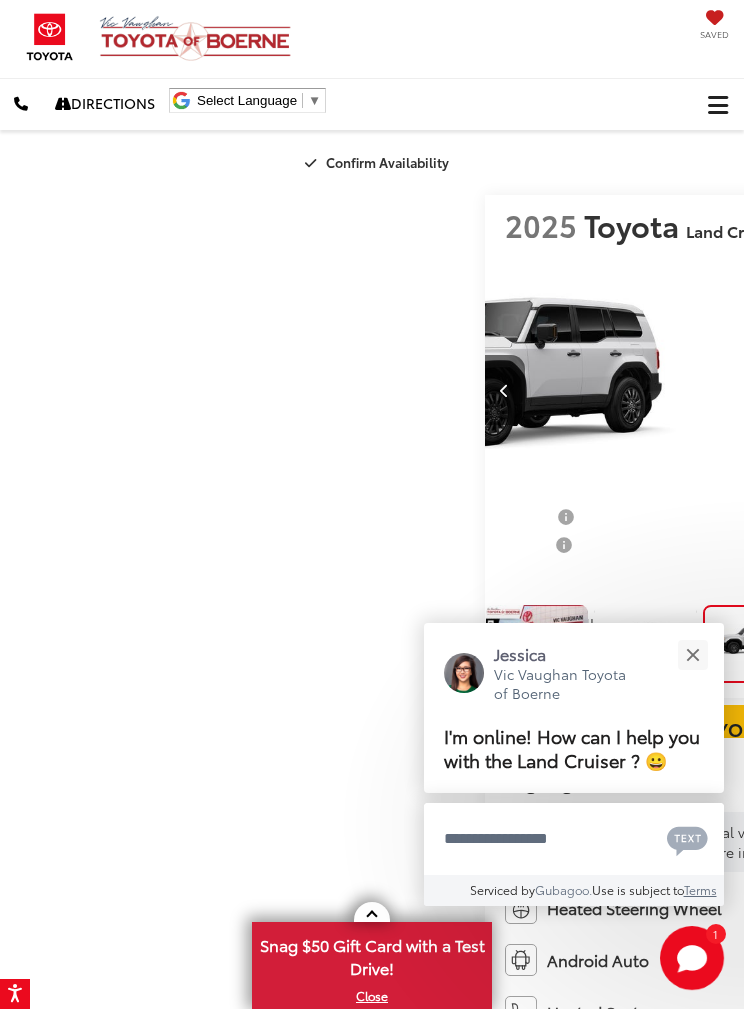 scroll, scrollTop: 0, scrollLeft: 1024, axis: horizontal 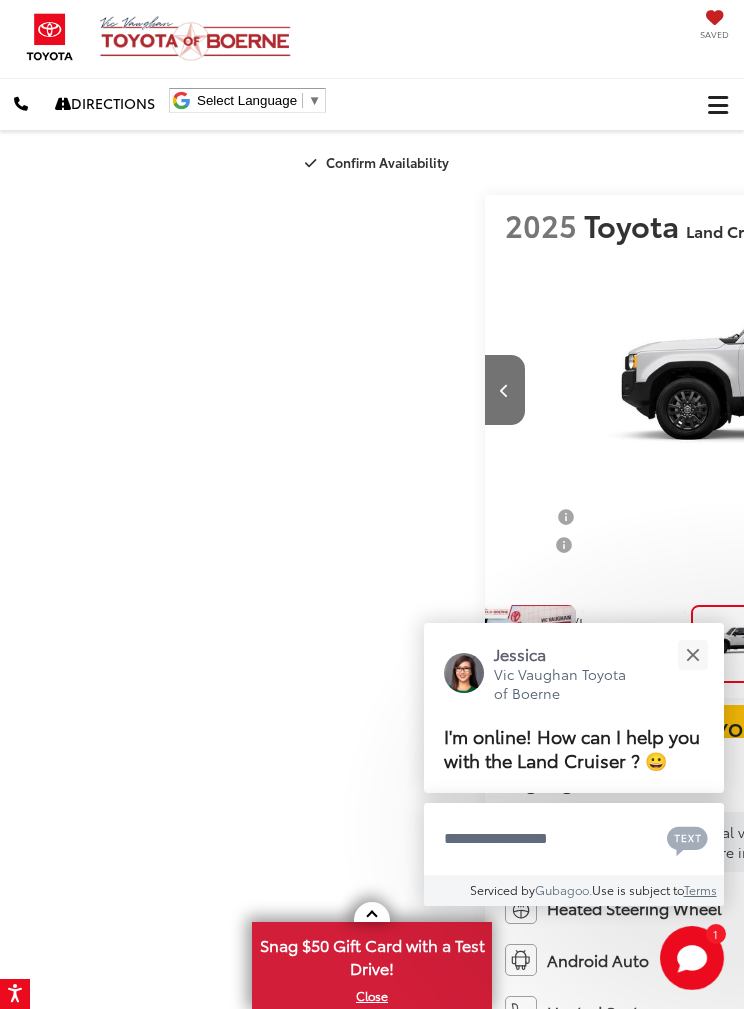 click at bounding box center [984, 390] 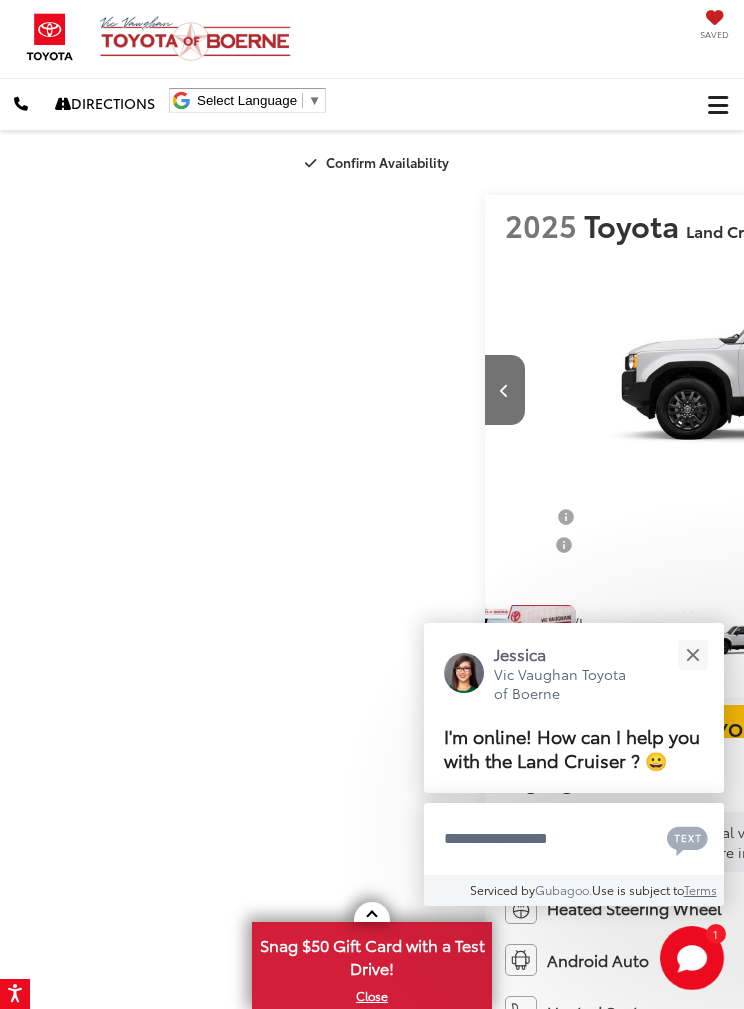 scroll, scrollTop: 0, scrollLeft: 76, axis: horizontal 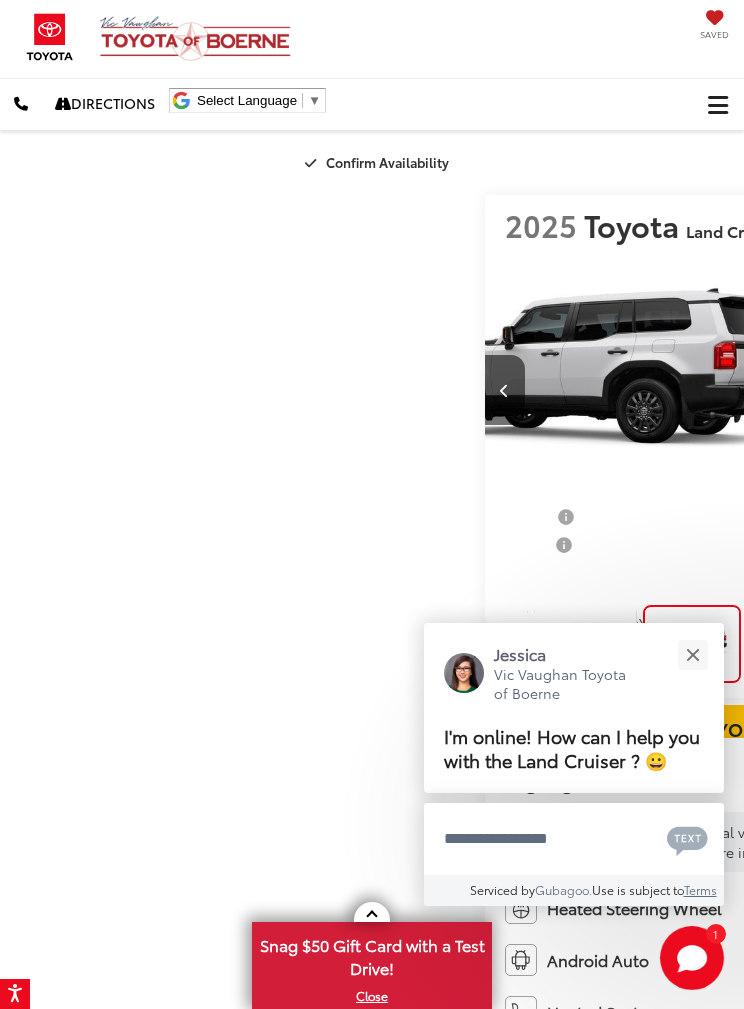 click at bounding box center (984, 390) 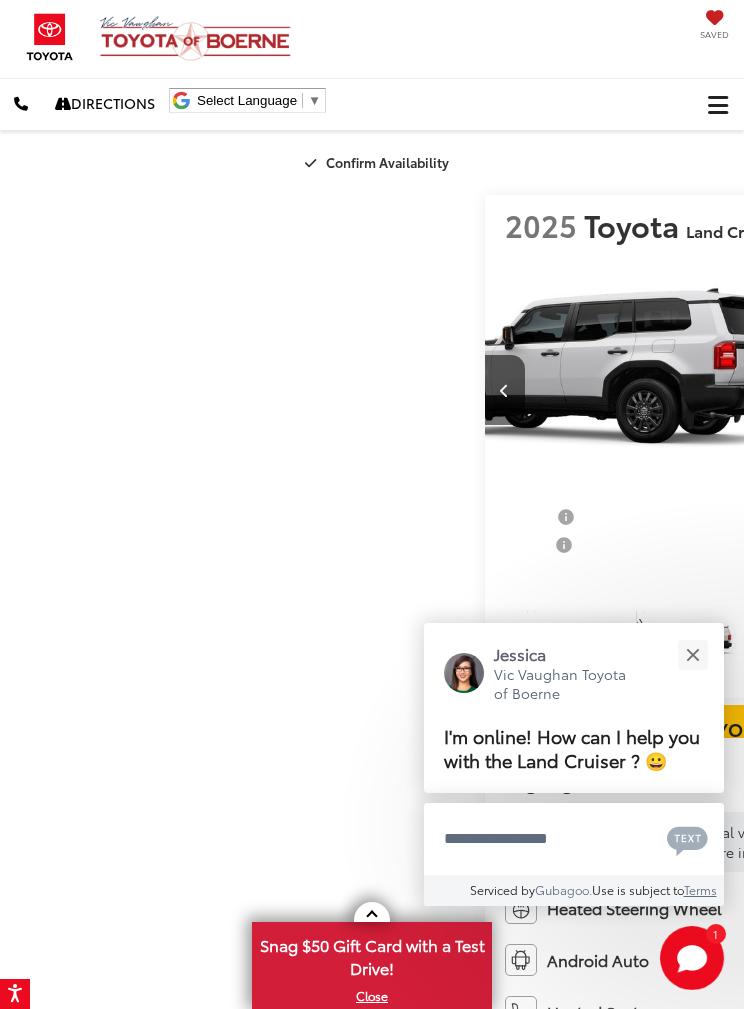 scroll, scrollTop: 0, scrollLeft: 2902, axis: horizontal 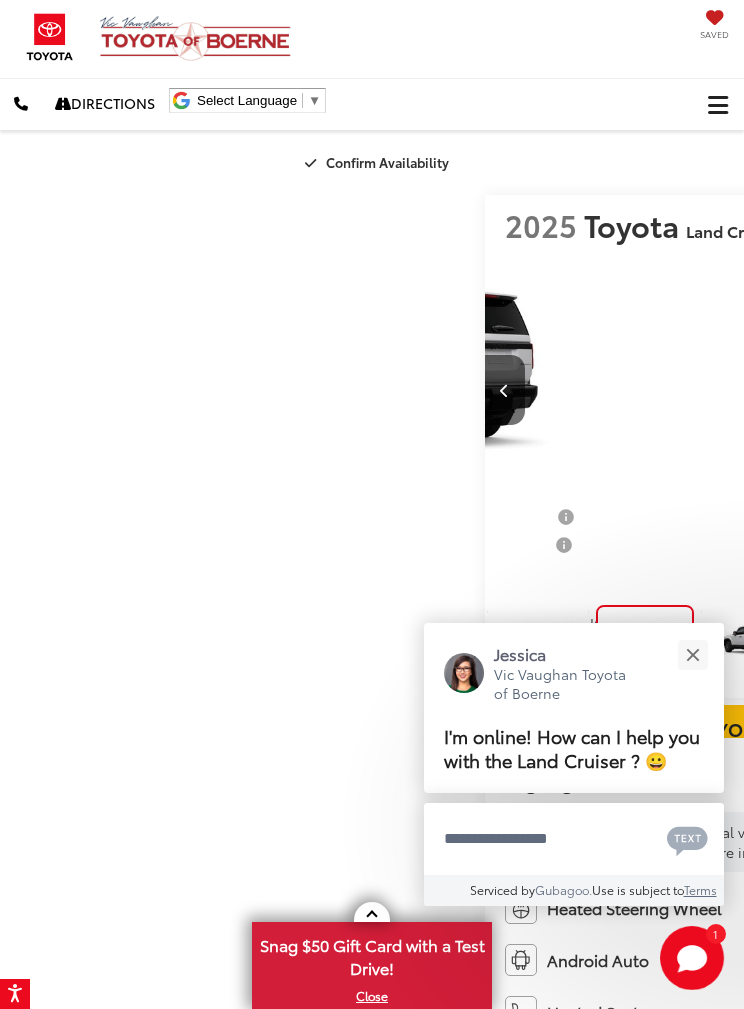 click at bounding box center (984, 390) 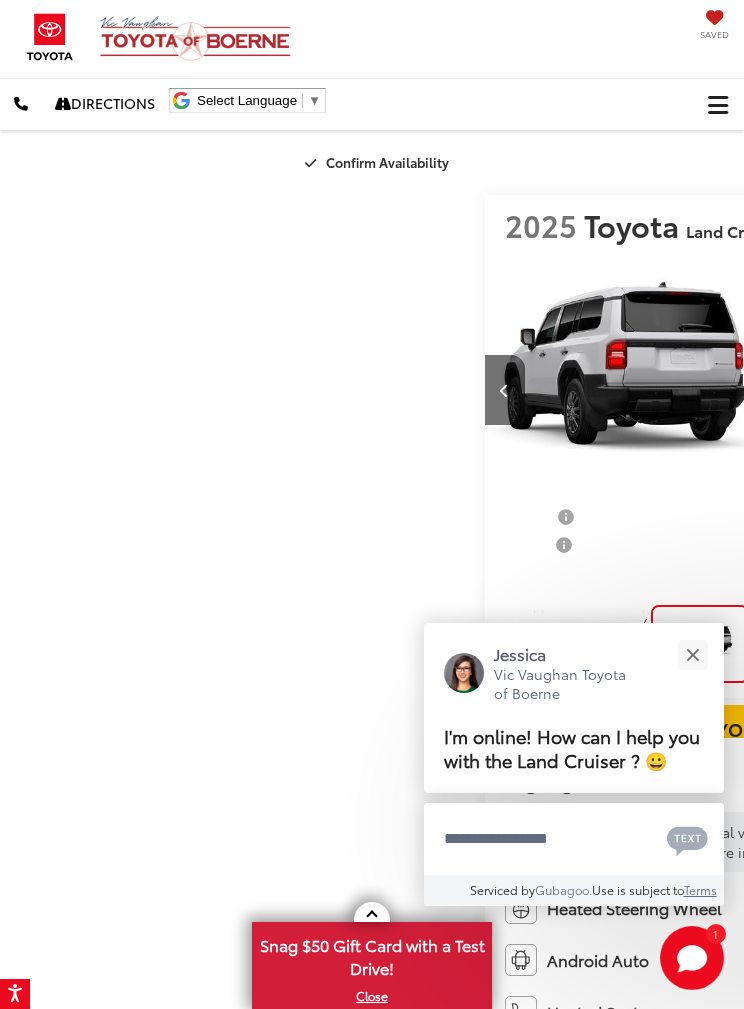 scroll, scrollTop: 0, scrollLeft: 465, axis: horizontal 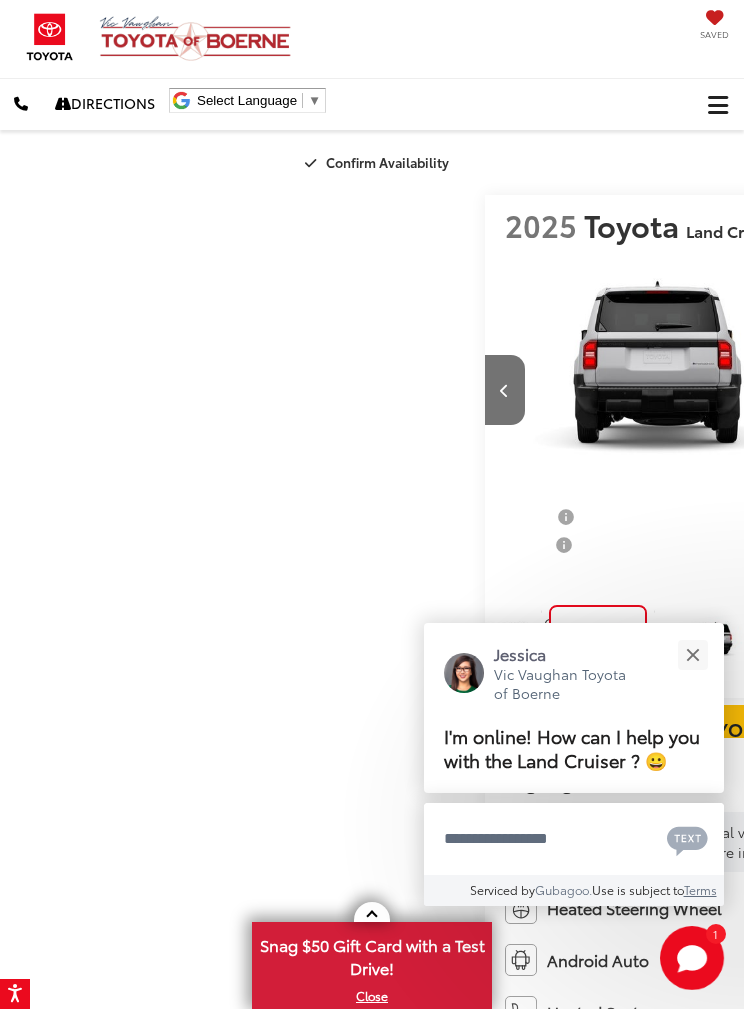 click at bounding box center (984, 390) 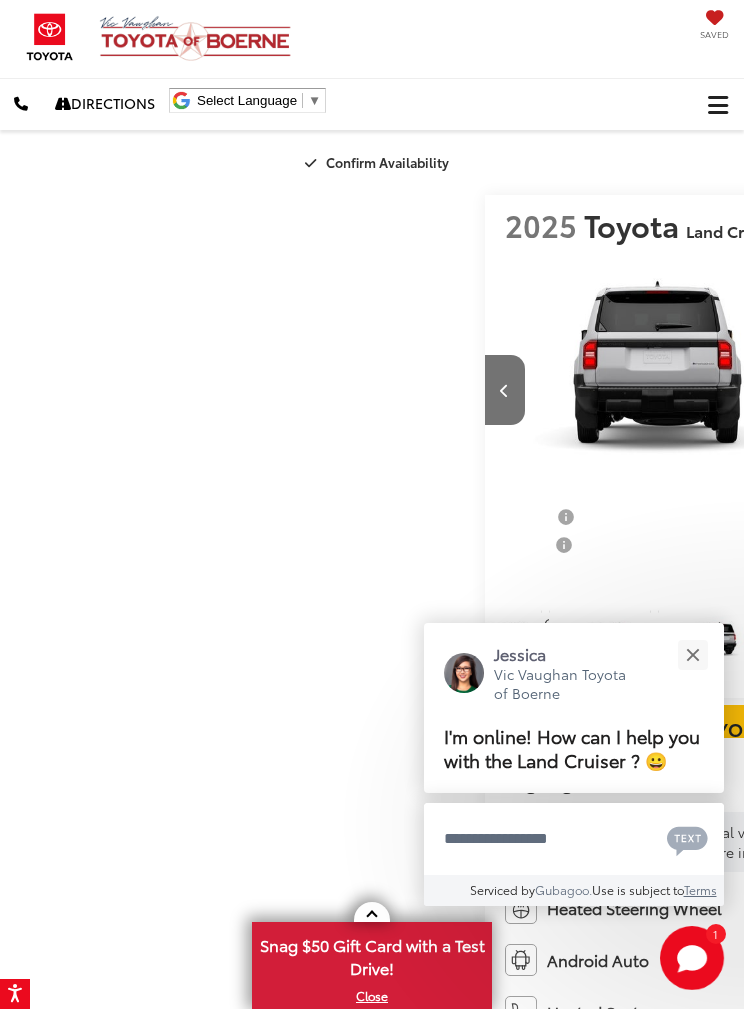 scroll, scrollTop: 0, scrollLeft: 617, axis: horizontal 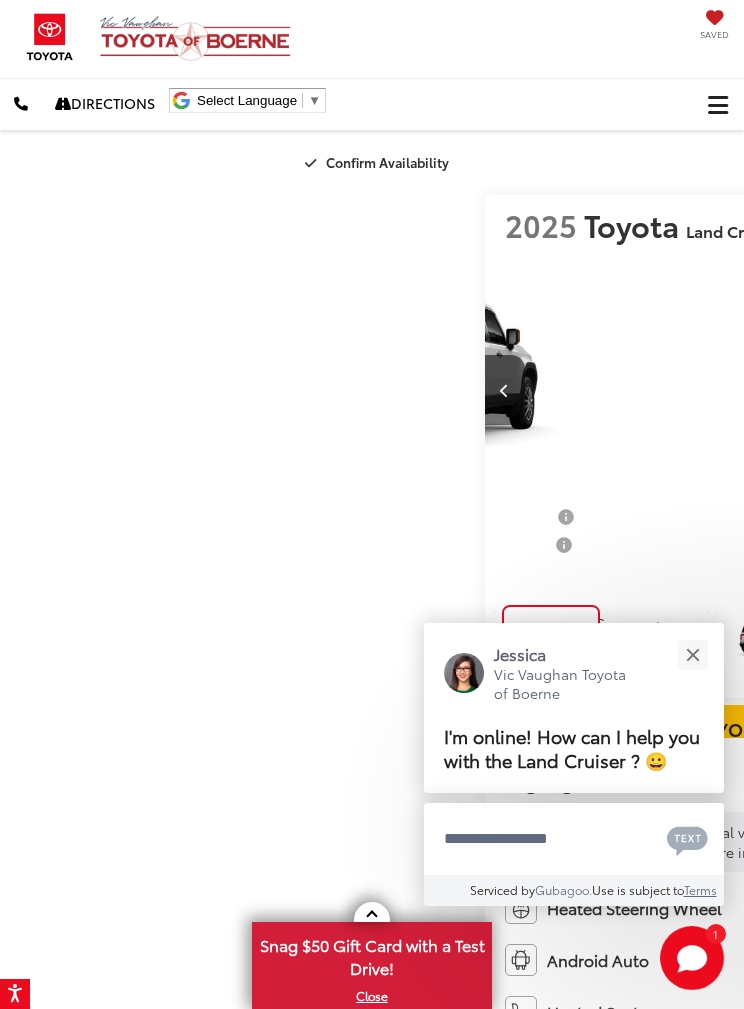 click at bounding box center (984, 390) 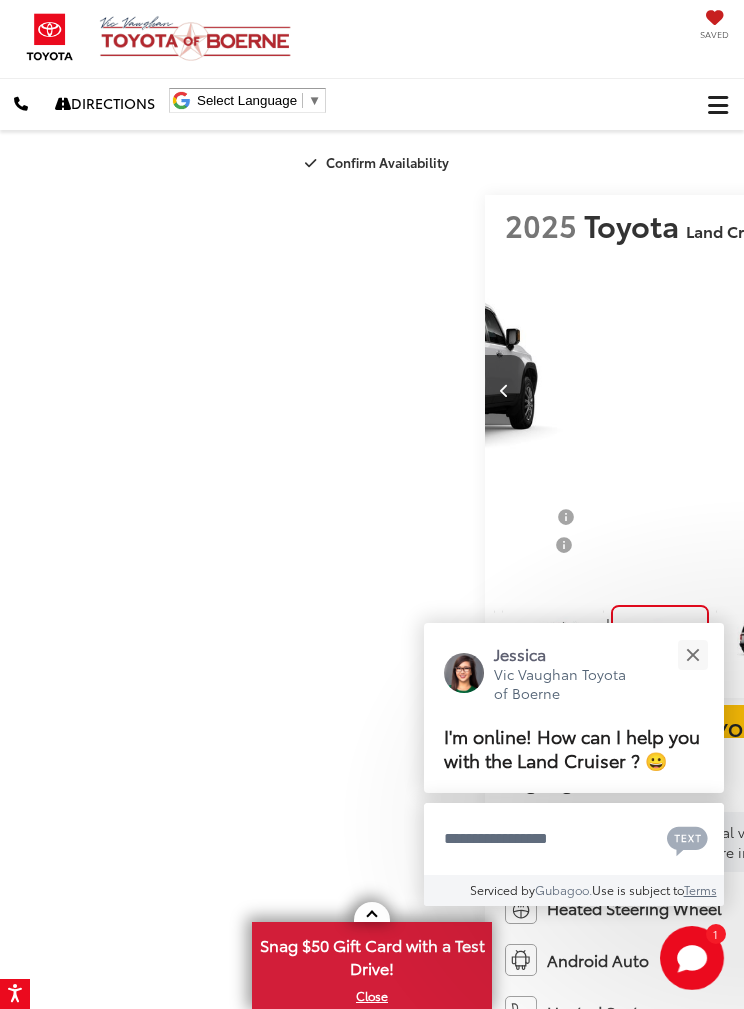 scroll, scrollTop: 0, scrollLeft: 763, axis: horizontal 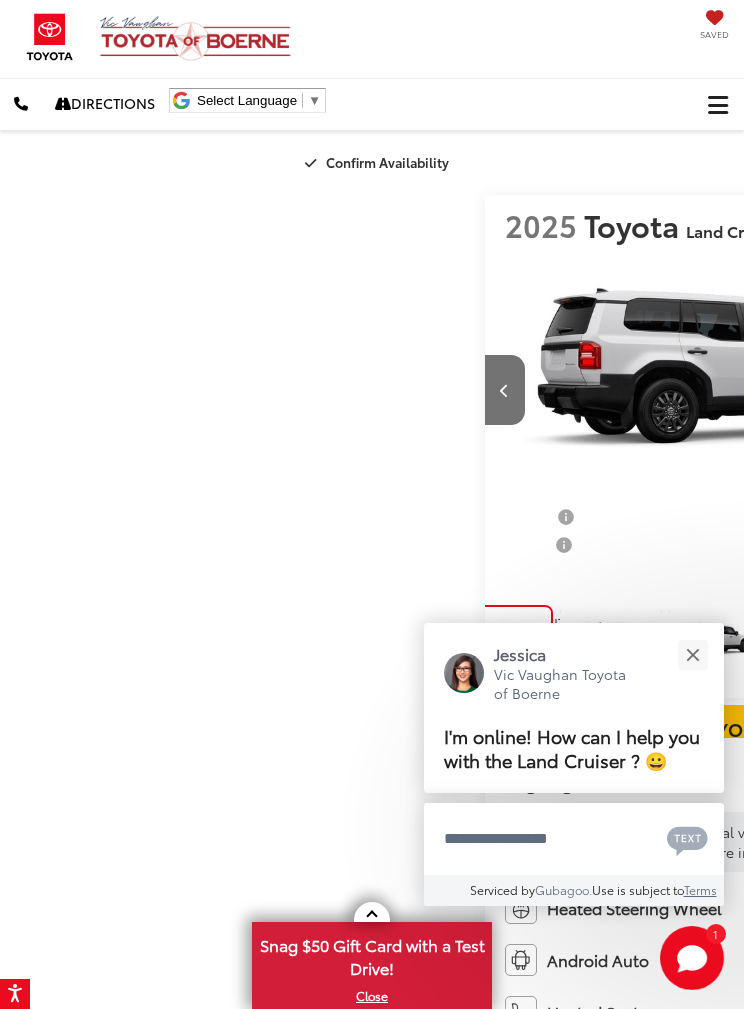 click at bounding box center (984, 390) 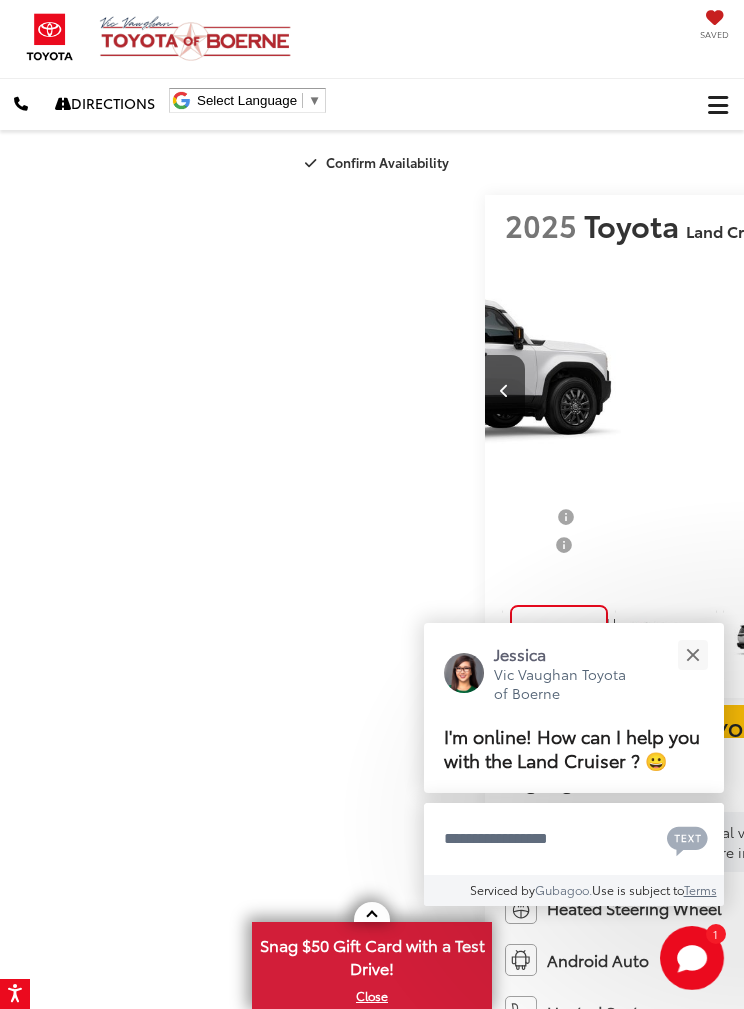 scroll, scrollTop: 0, scrollLeft: 913, axis: horizontal 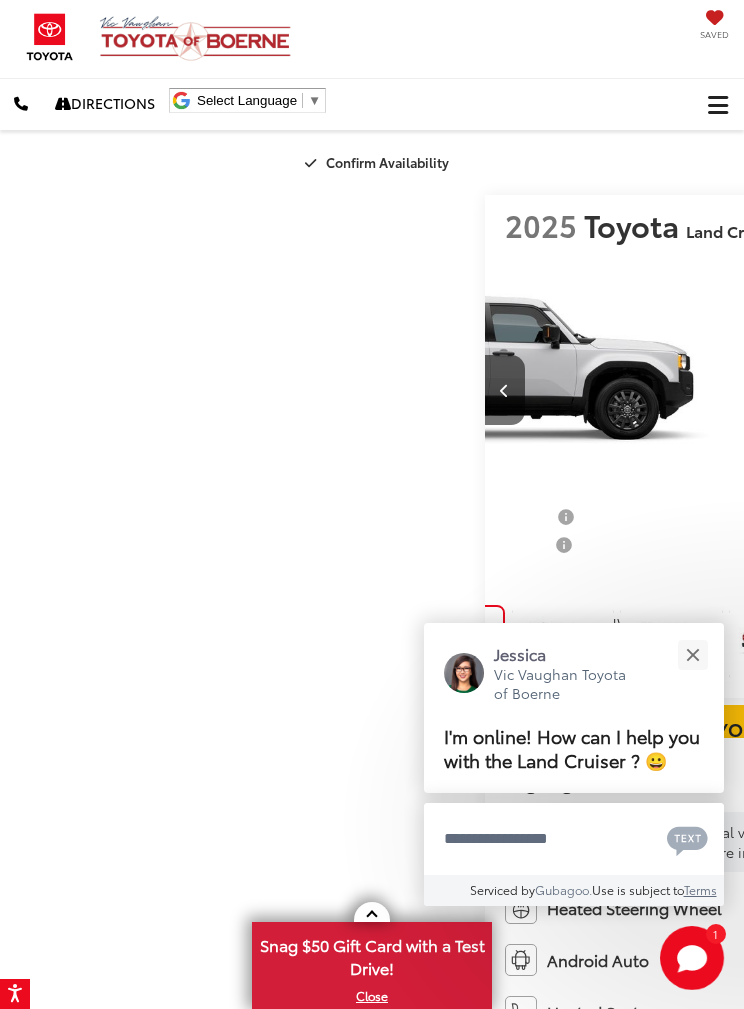 click at bounding box center [984, 390] 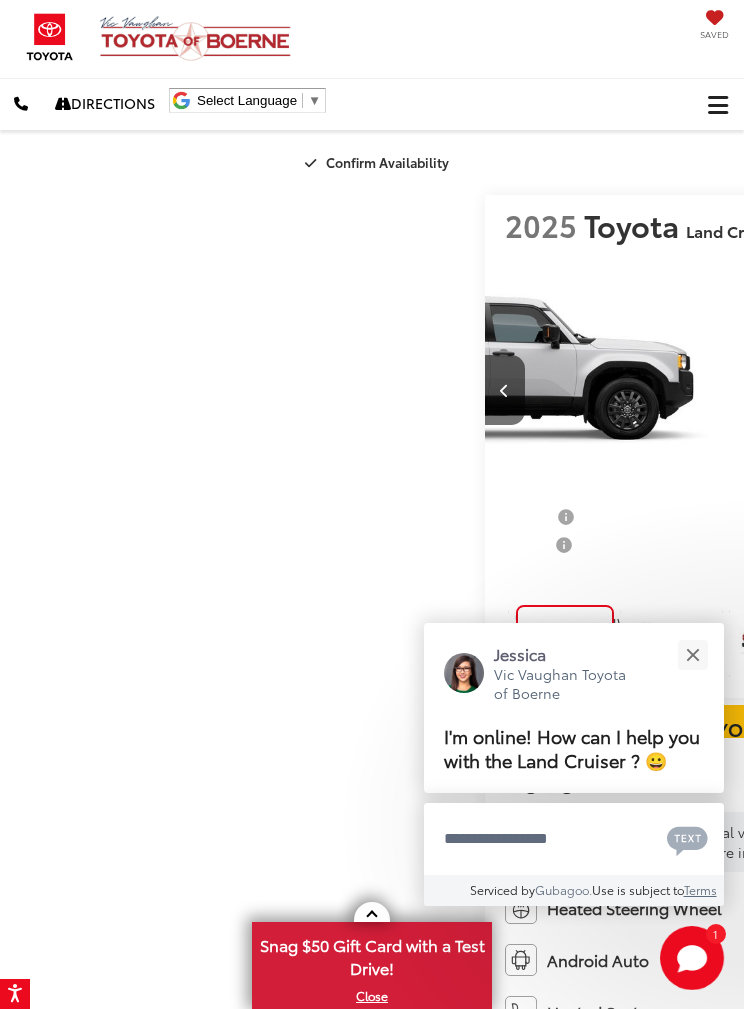 scroll 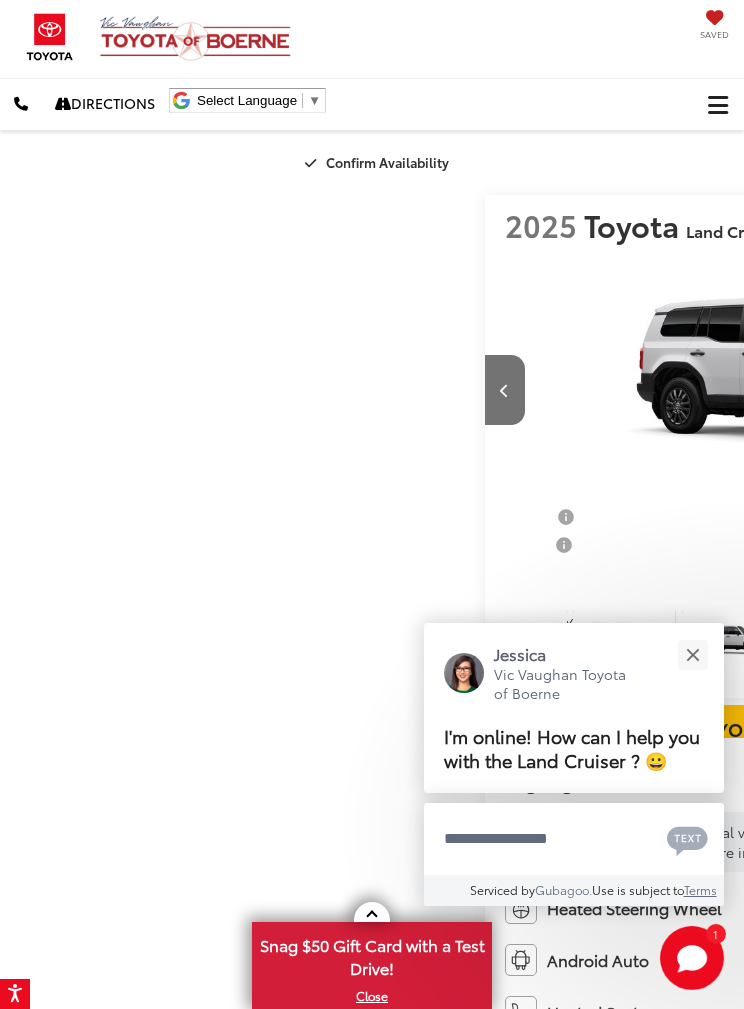 click at bounding box center [984, 390] 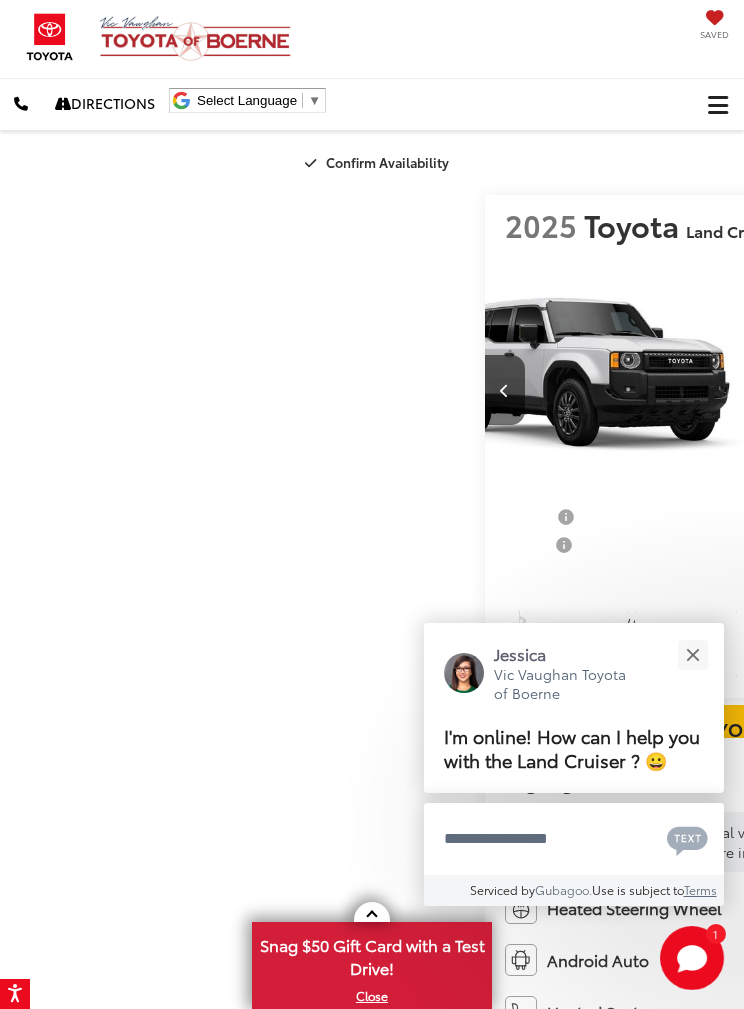 click at bounding box center (984, 390) 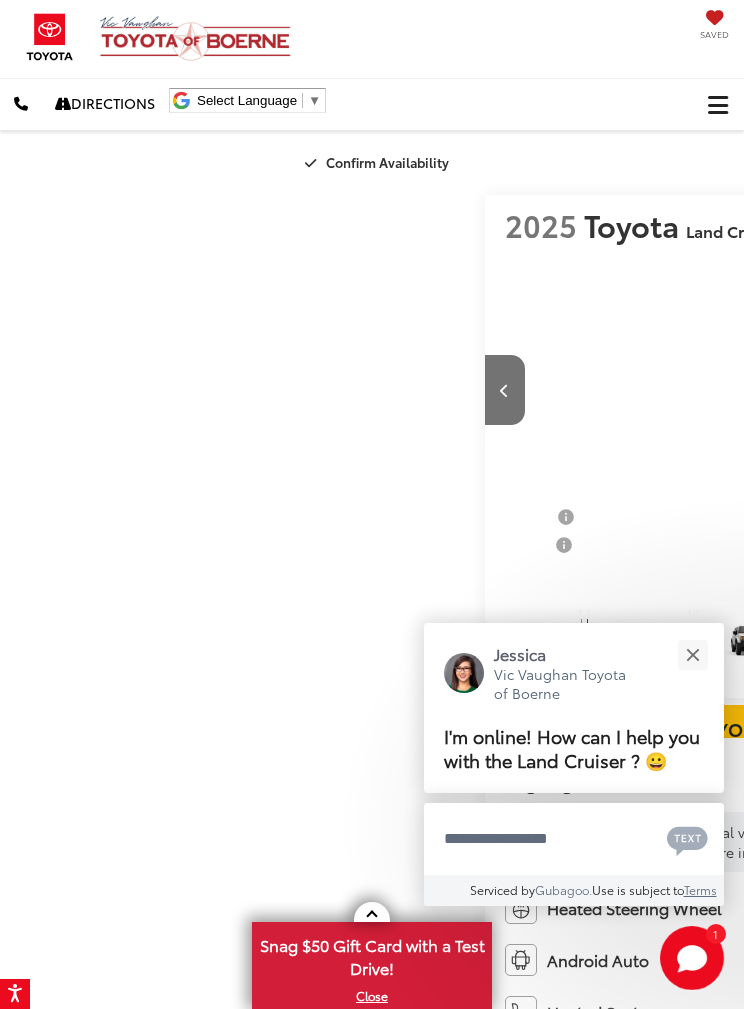 click at bounding box center [984, 390] 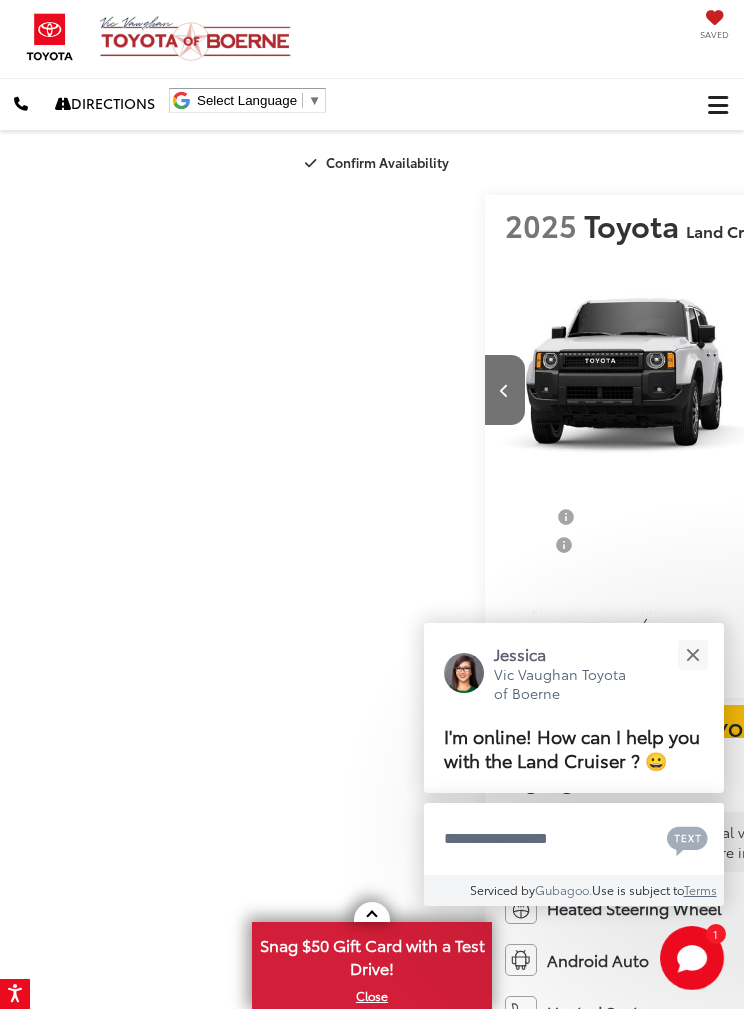 click at bounding box center (984, 390) 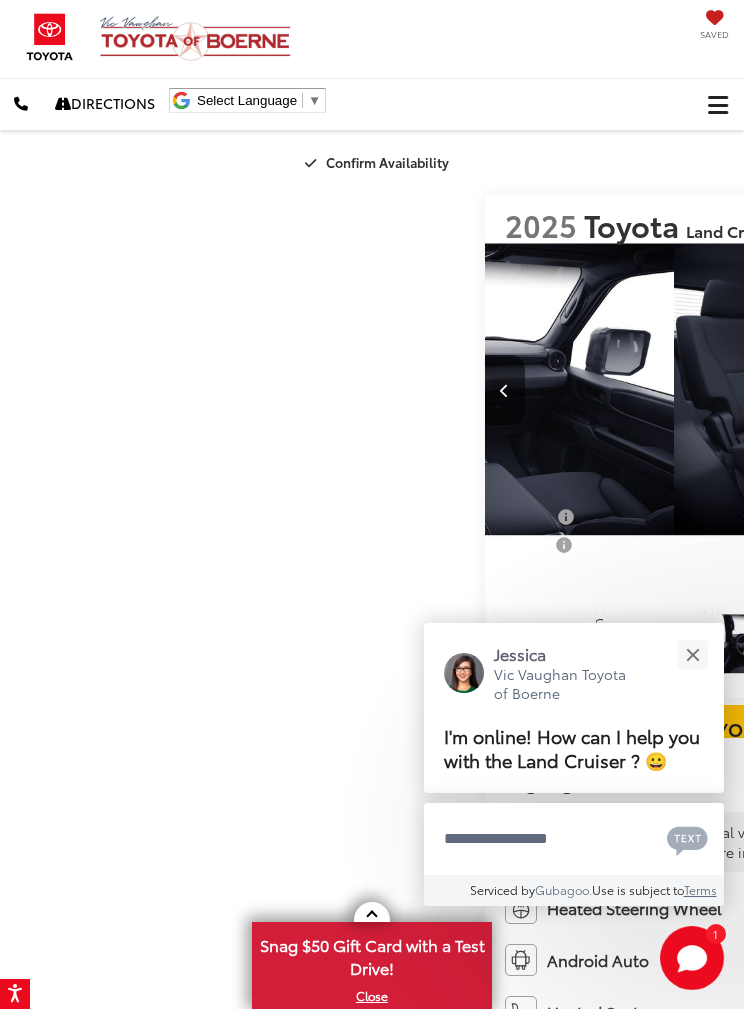 click at bounding box center (984, 390) 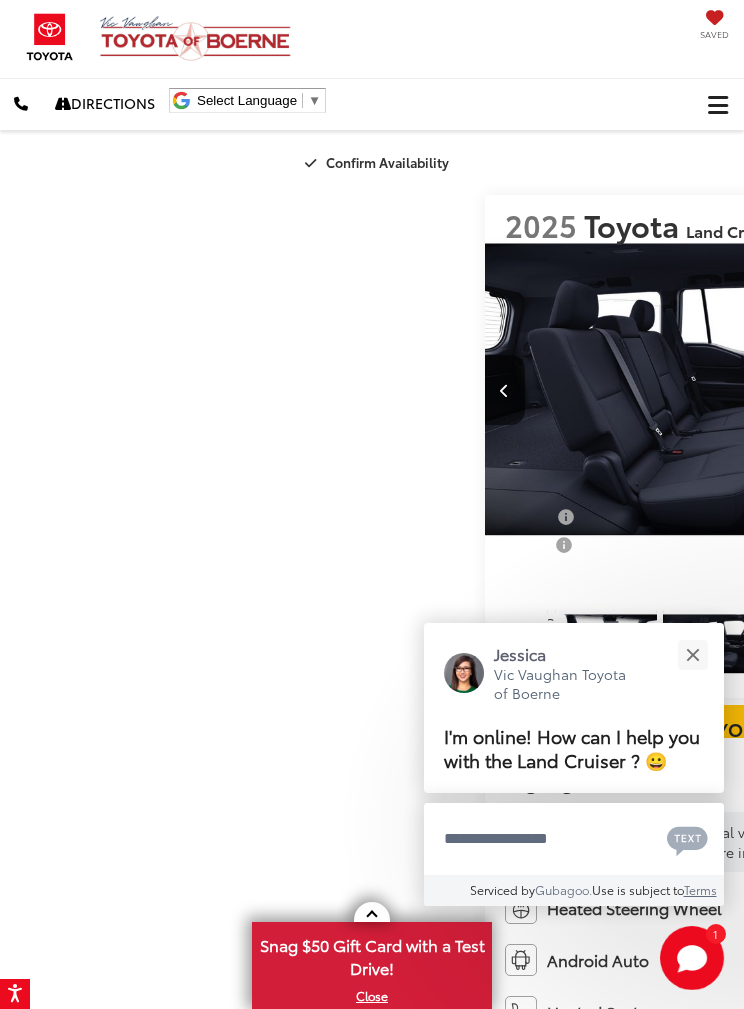 click at bounding box center (984, 390) 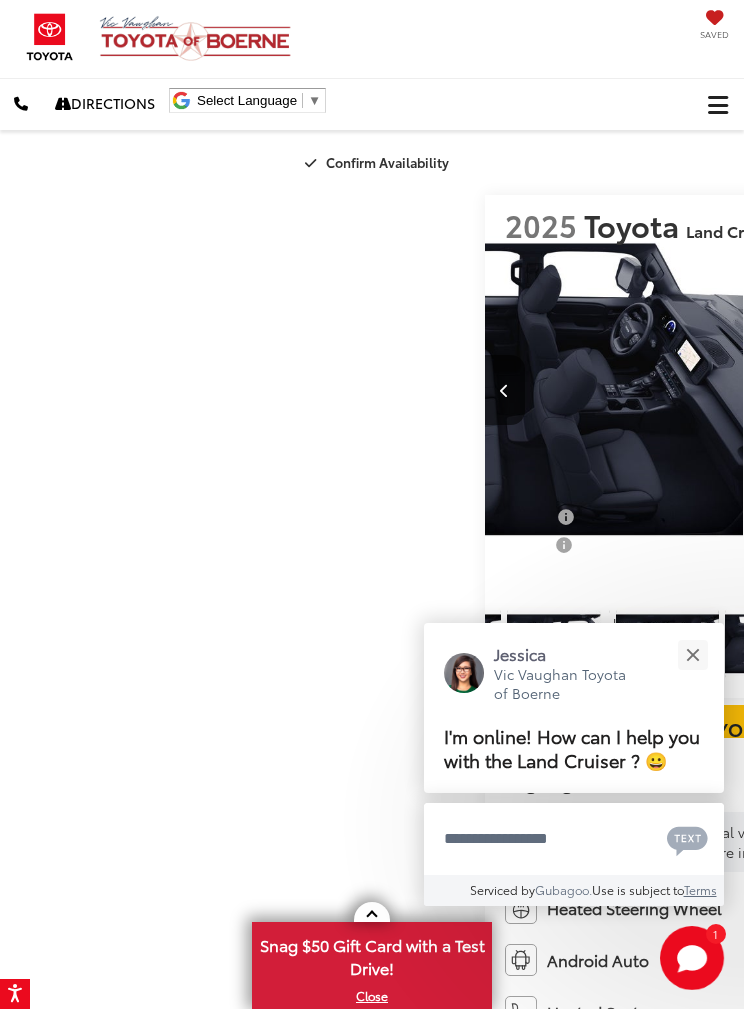 click at bounding box center [984, 390] 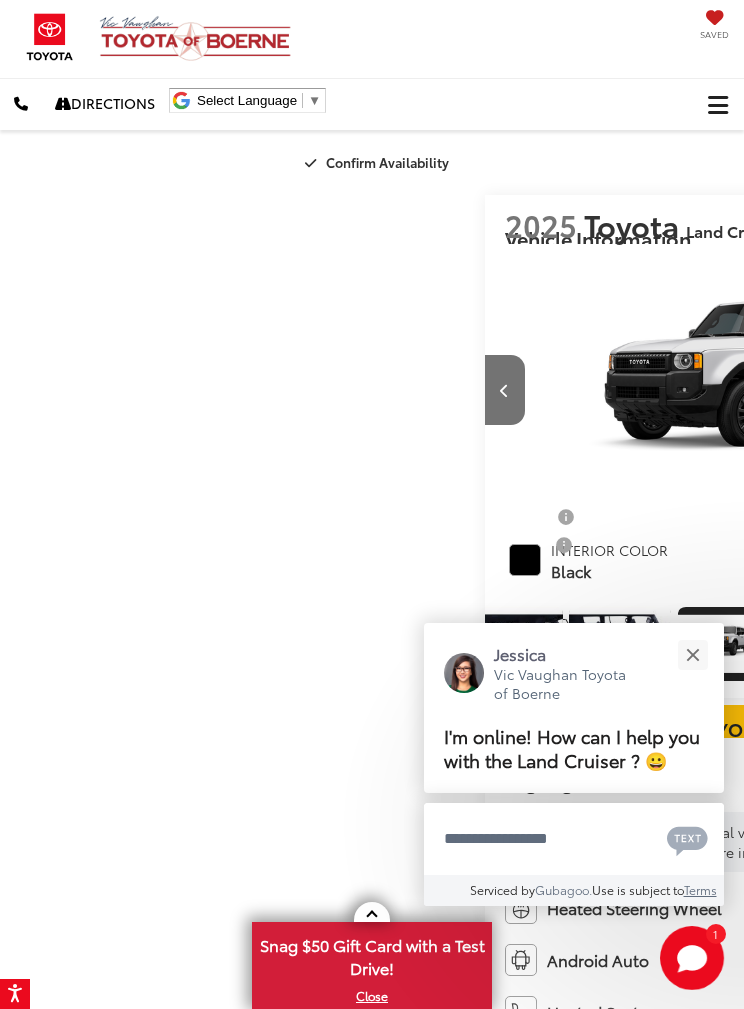 click at bounding box center [984, 390] 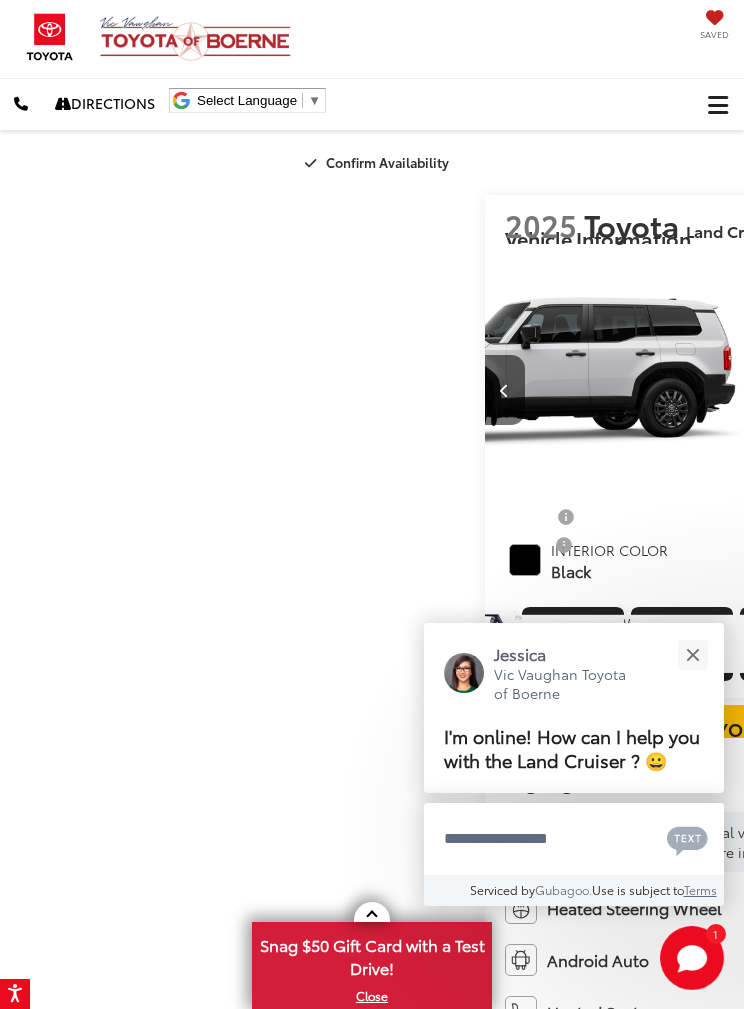 click at bounding box center (984, 390) 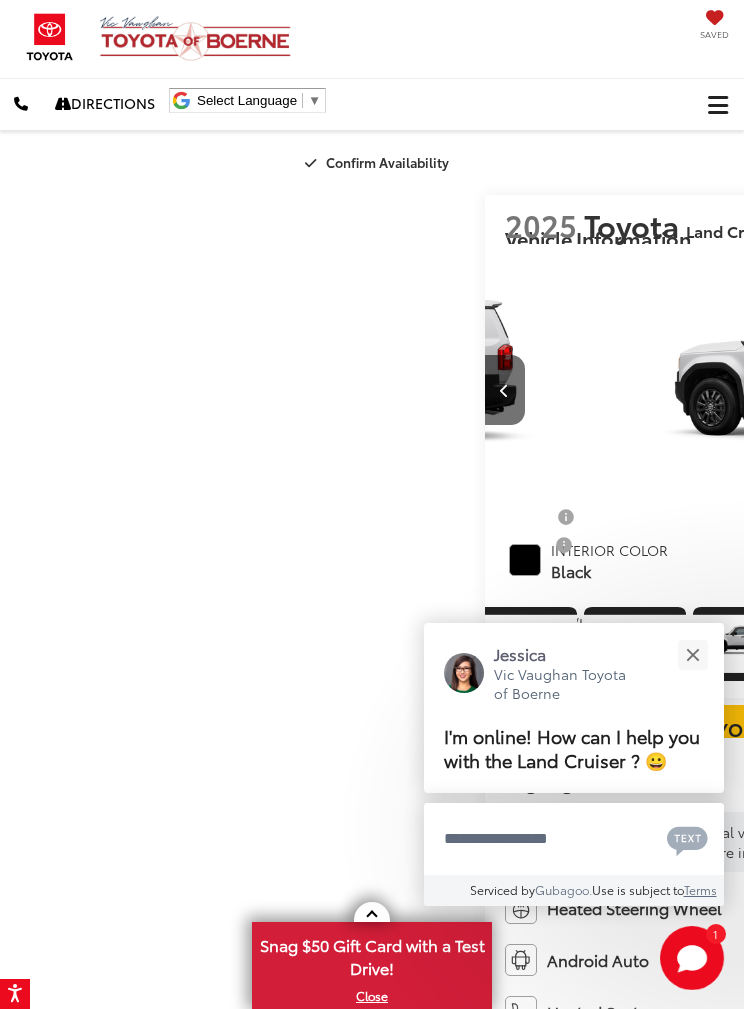 click at bounding box center [984, 390] 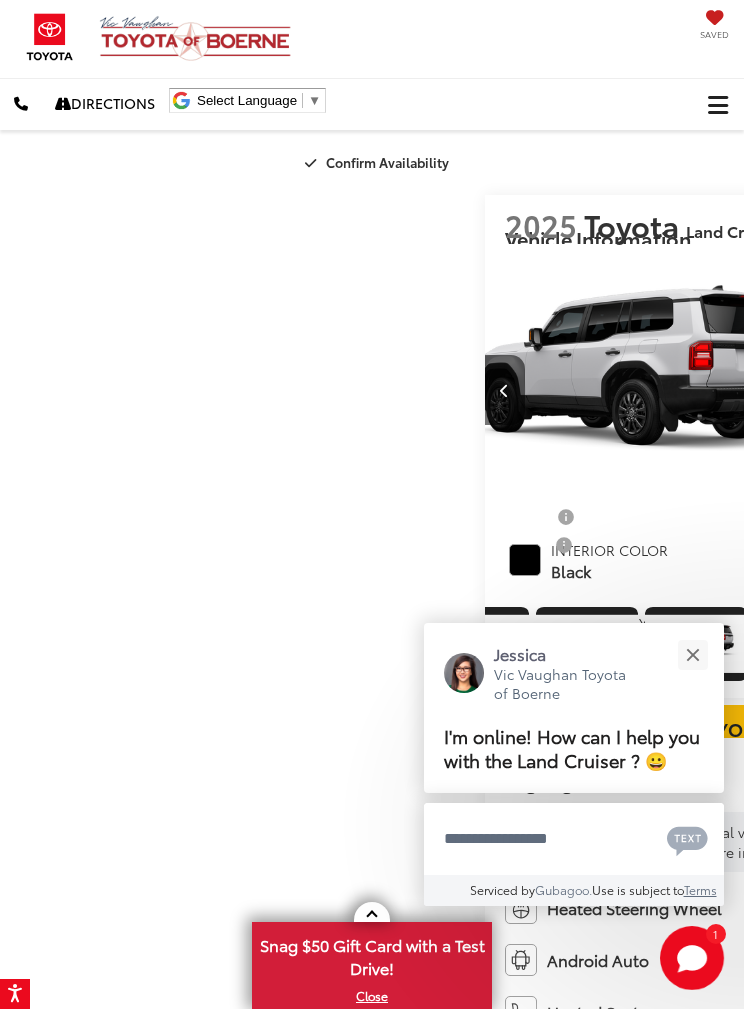 click at bounding box center (505, 390) 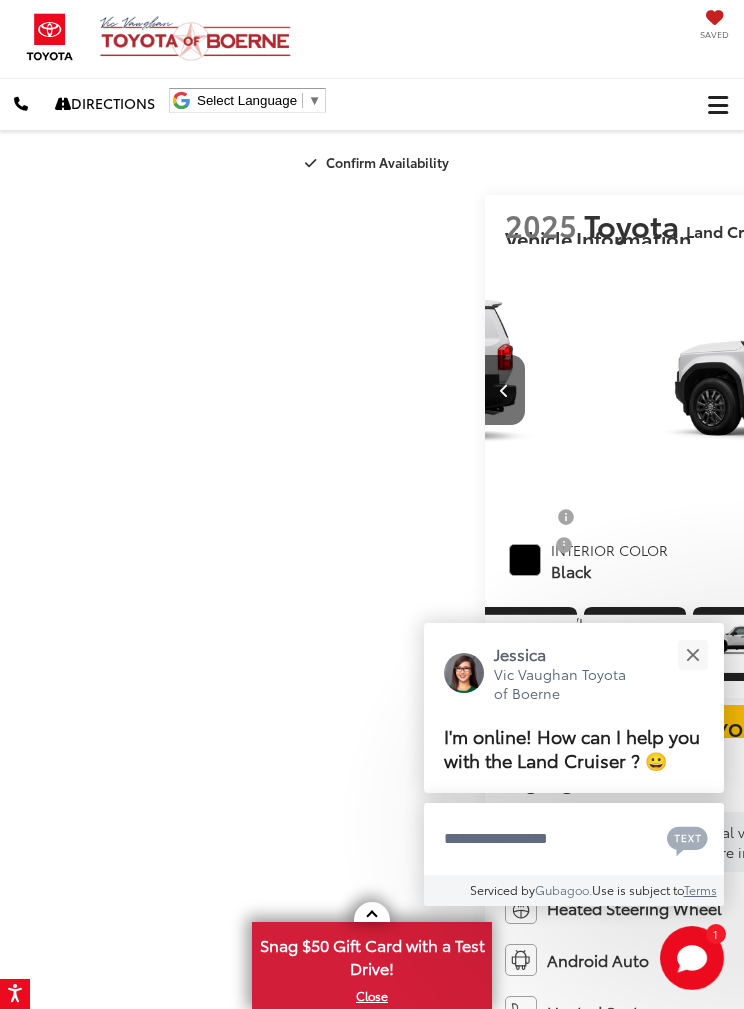 click at bounding box center (692, 654) 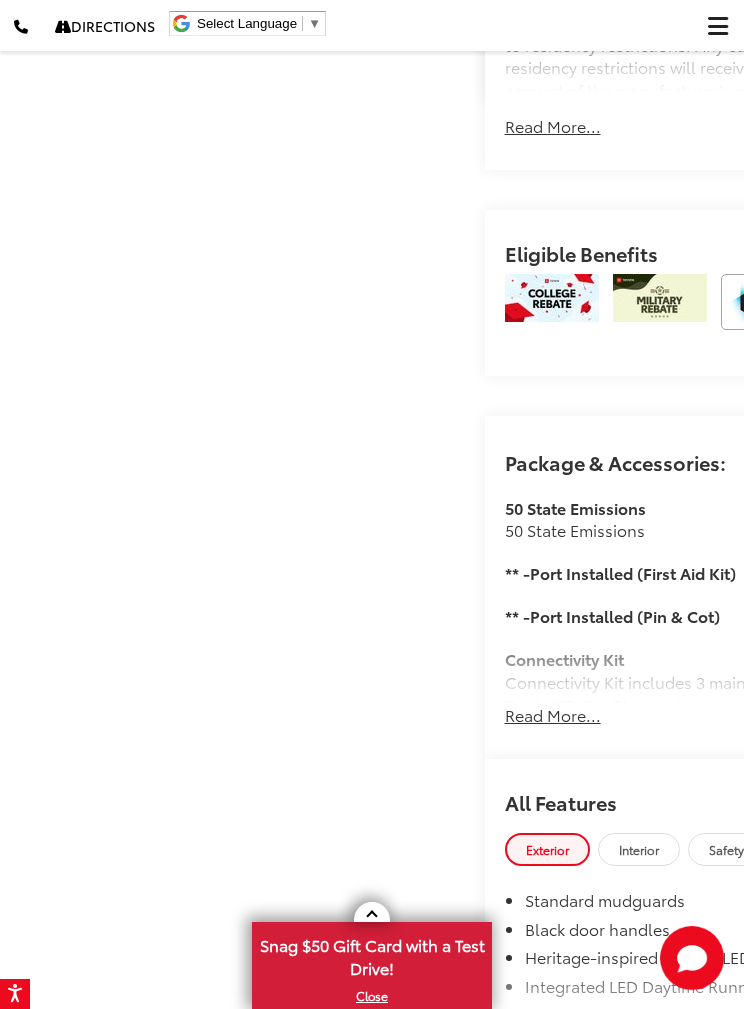 click at bounding box center [744, -369] 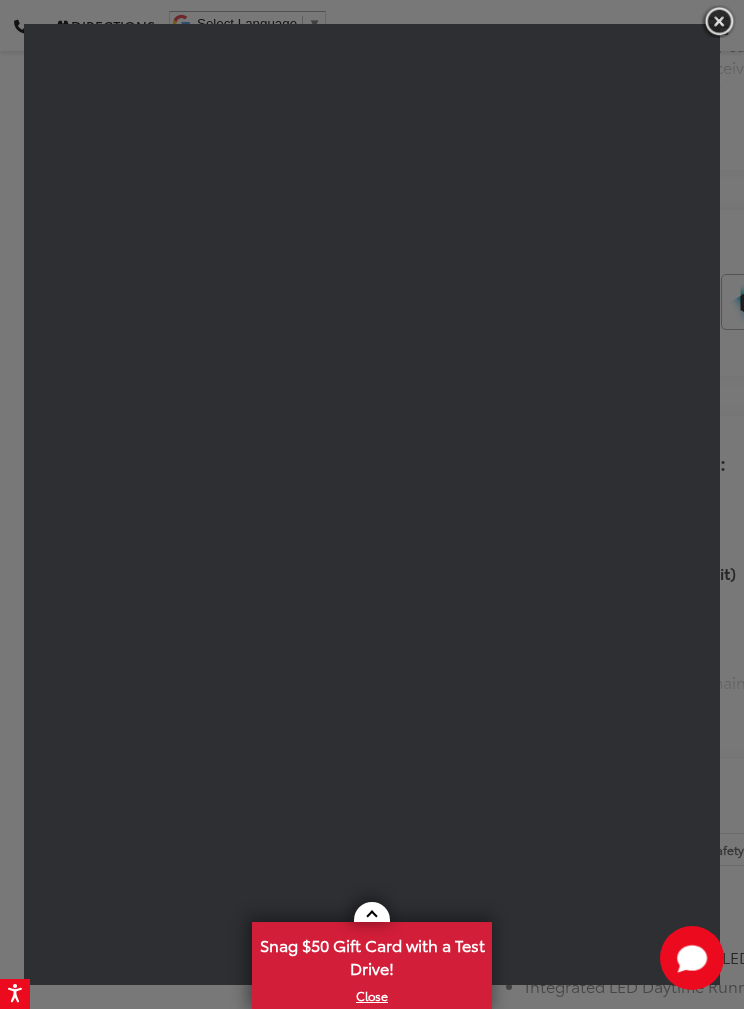 click at bounding box center [719, 21] 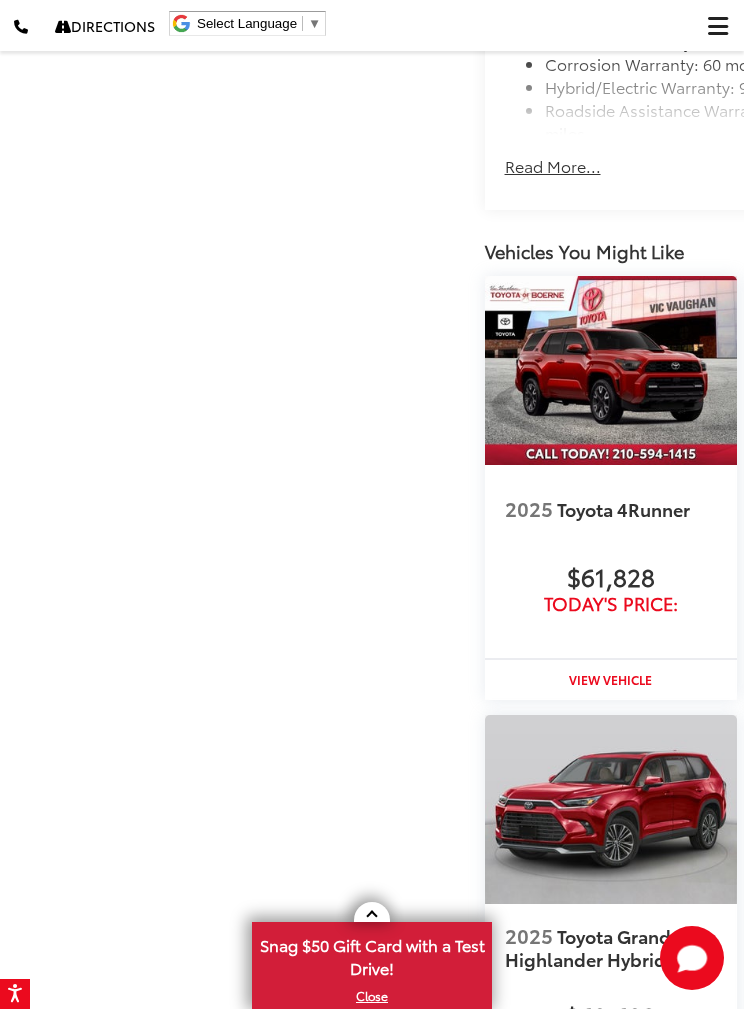click on "View More Highlights..." at bounding box center [593, -1440] 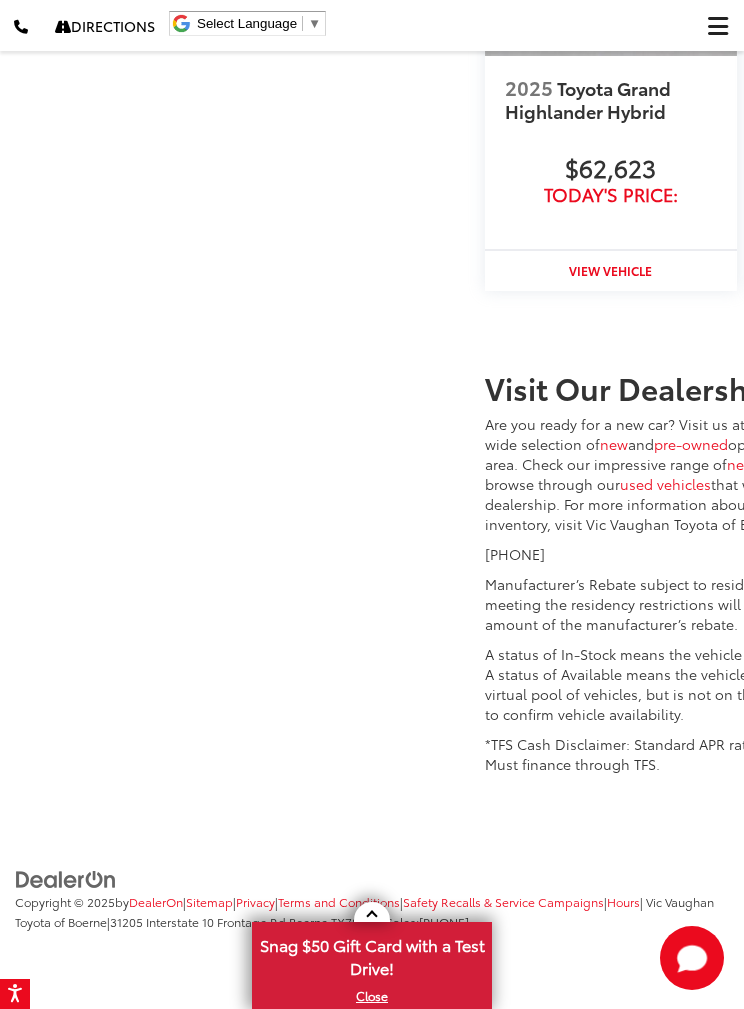 click on "Read More..." at bounding box center (553, -1357) 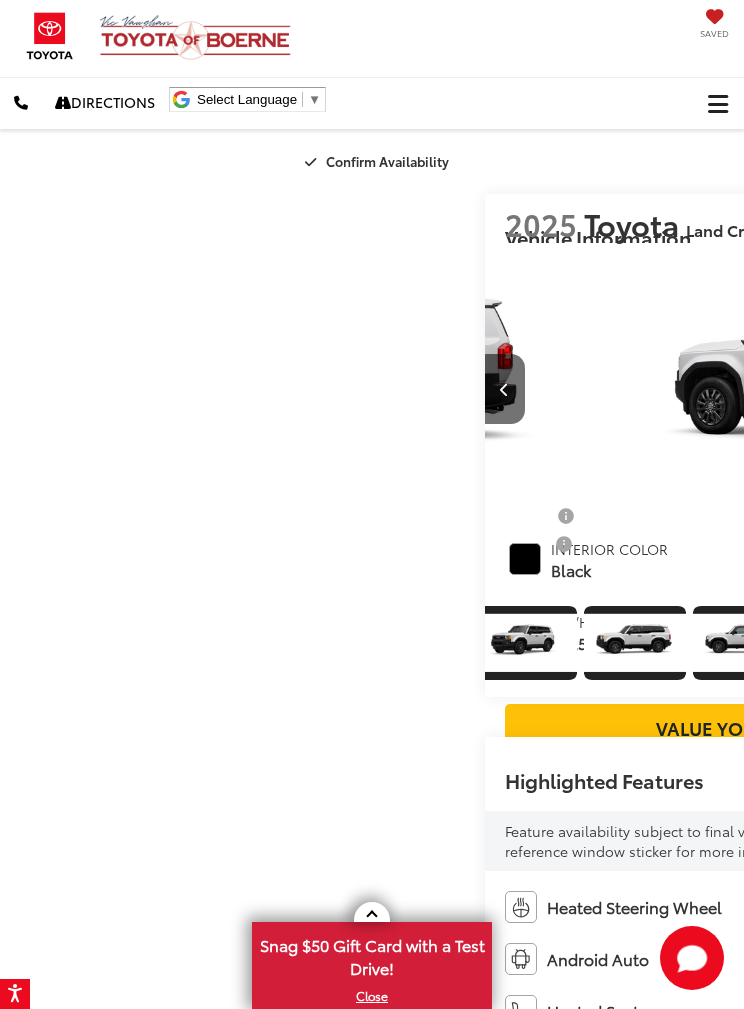 scroll, scrollTop: 0, scrollLeft: 0, axis: both 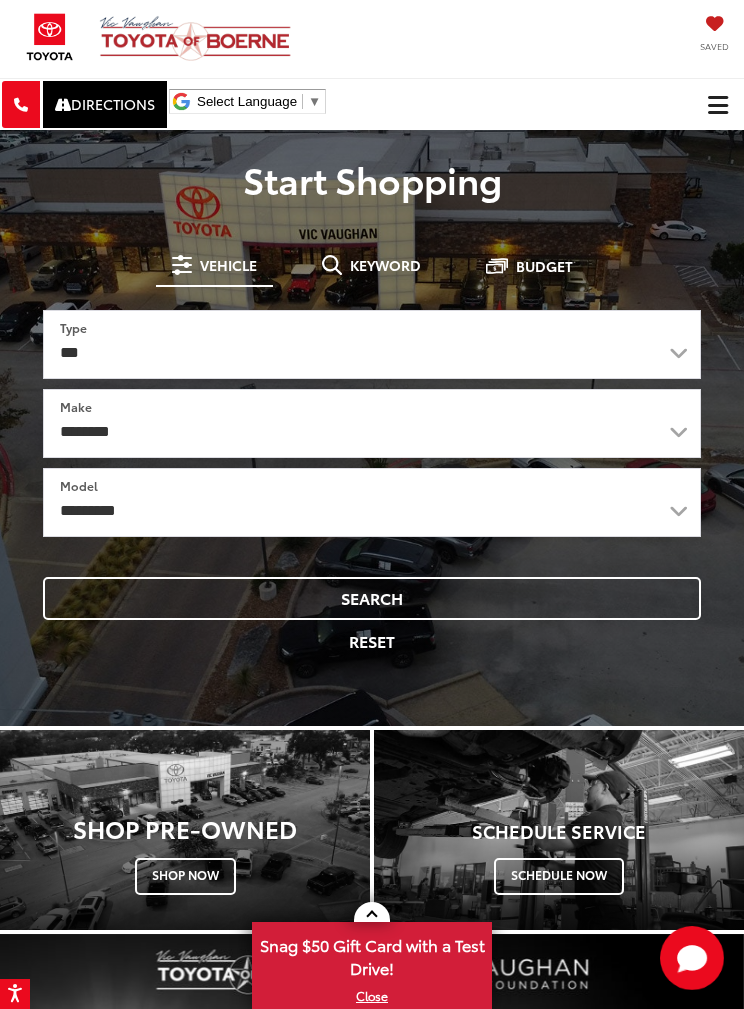 click on "Shop Now" at bounding box center [185, 876] 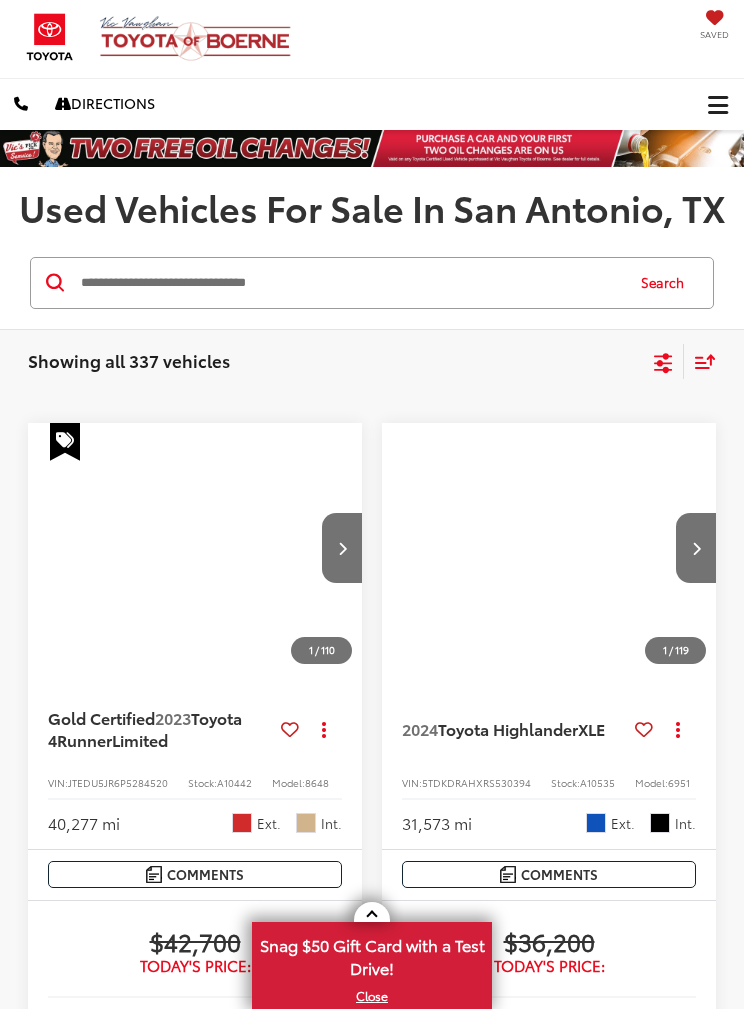 scroll, scrollTop: 0, scrollLeft: 0, axis: both 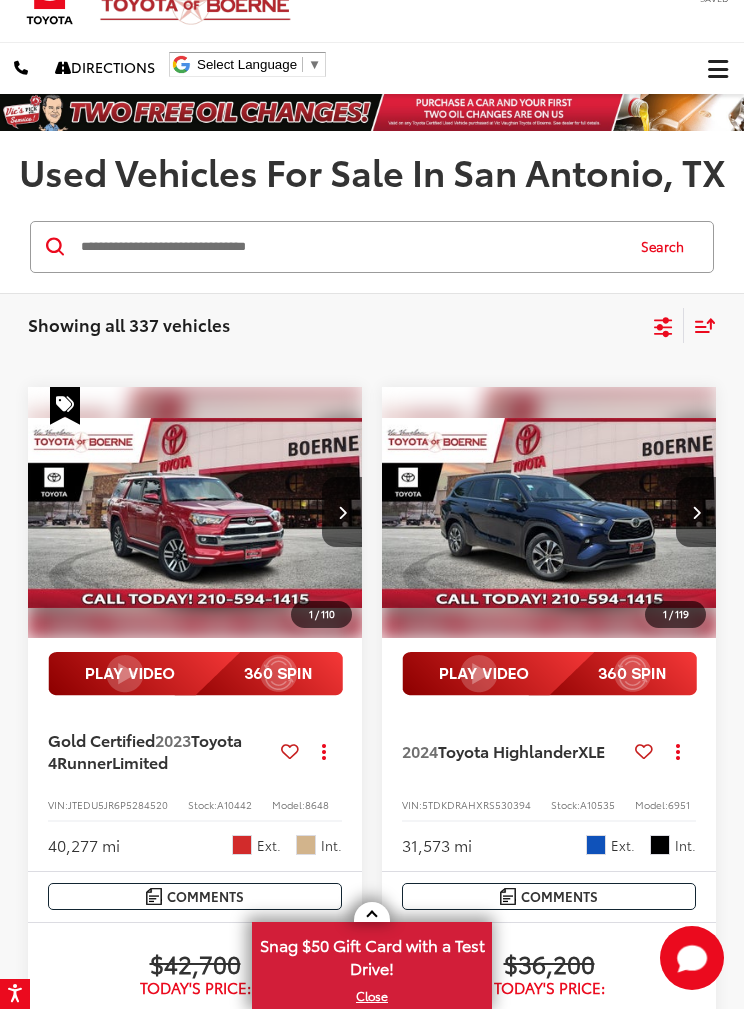 click 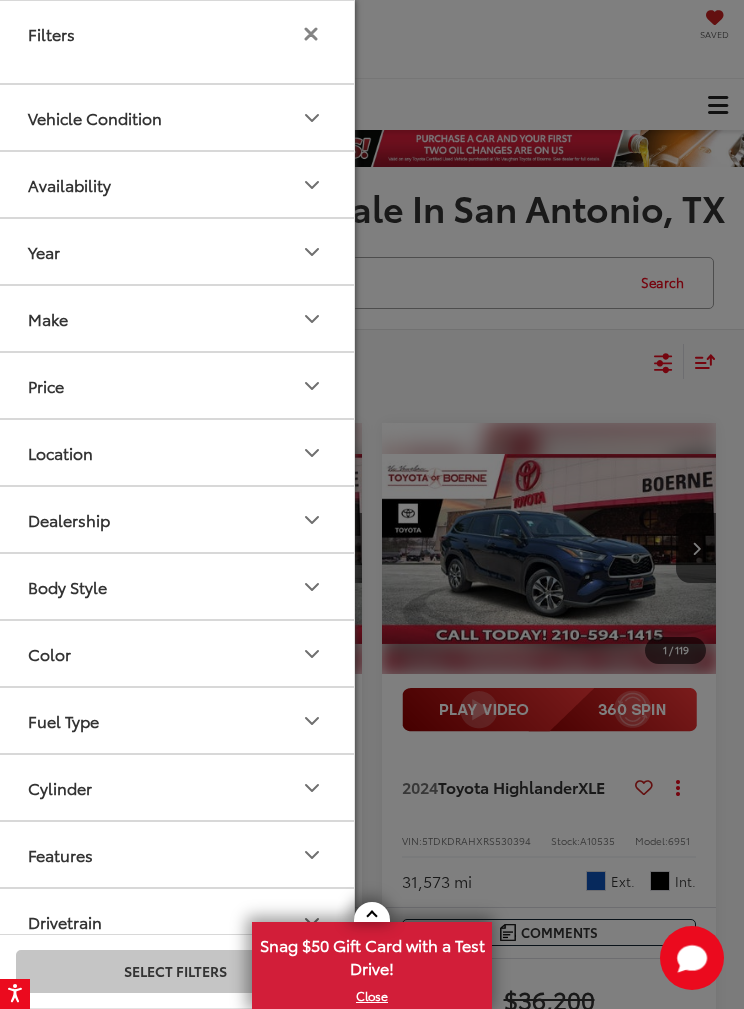 scroll, scrollTop: 80, scrollLeft: 0, axis: vertical 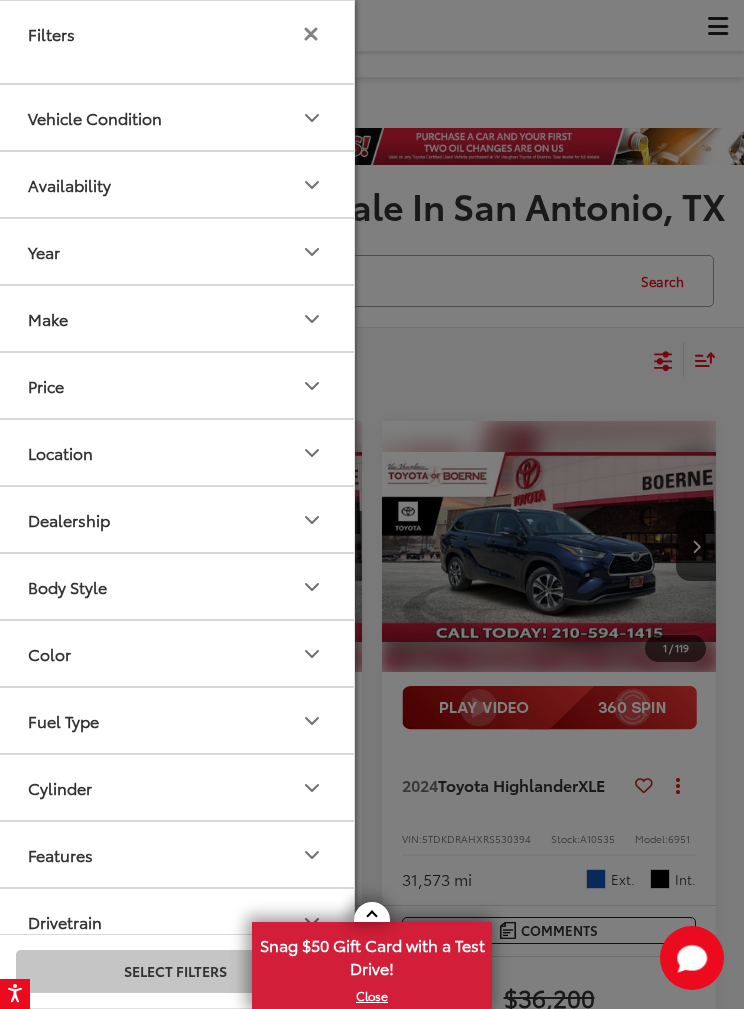 click 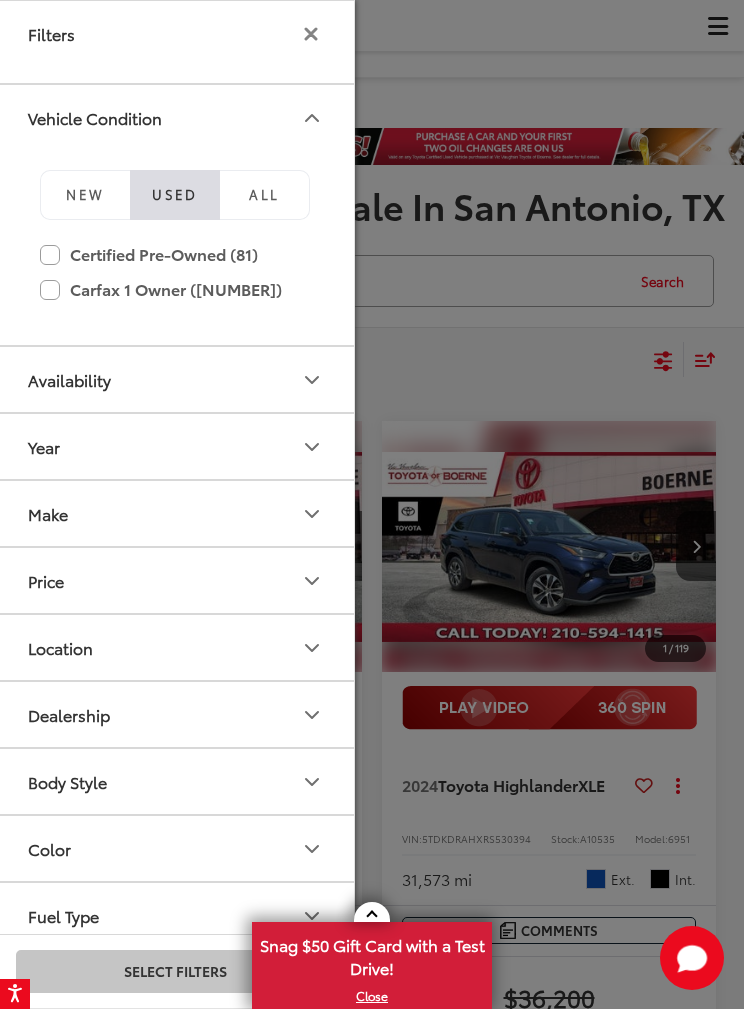 click on "Certified Pre-Owned (81)" at bounding box center (175, 254) 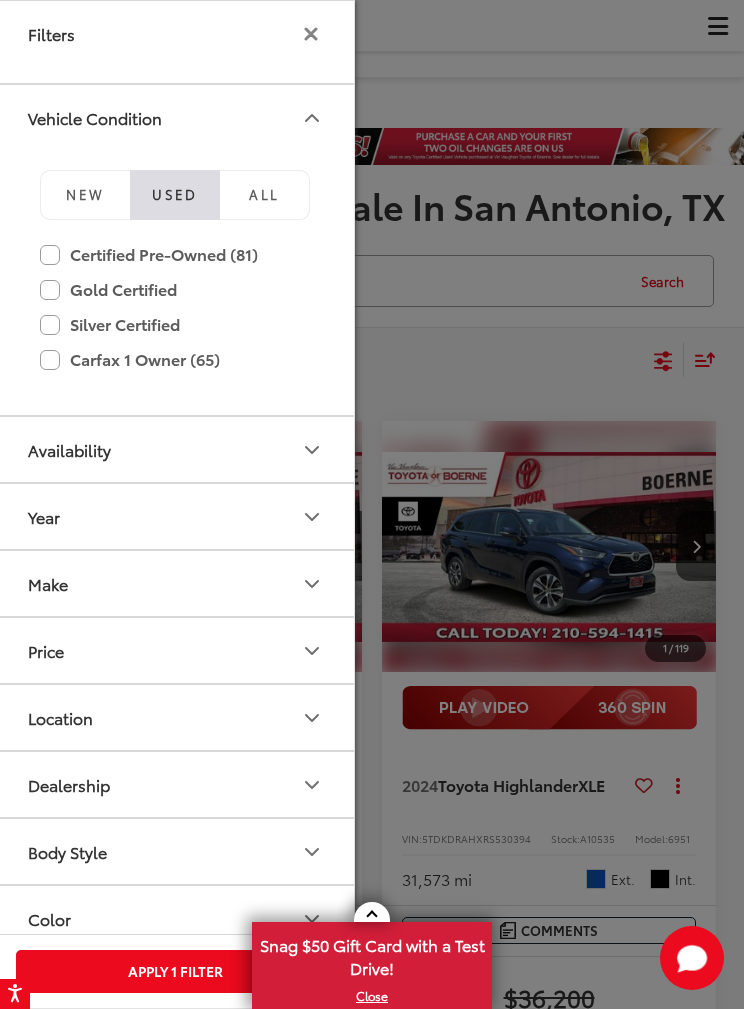 click on "Make" at bounding box center [176, 583] 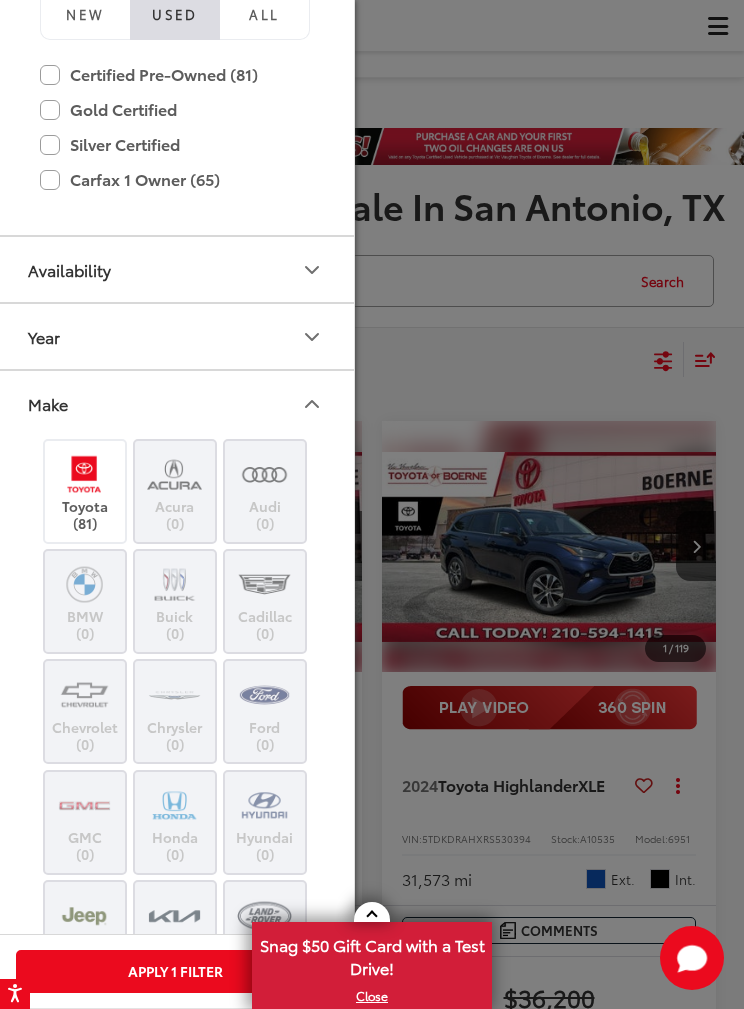 scroll, scrollTop: 218, scrollLeft: 0, axis: vertical 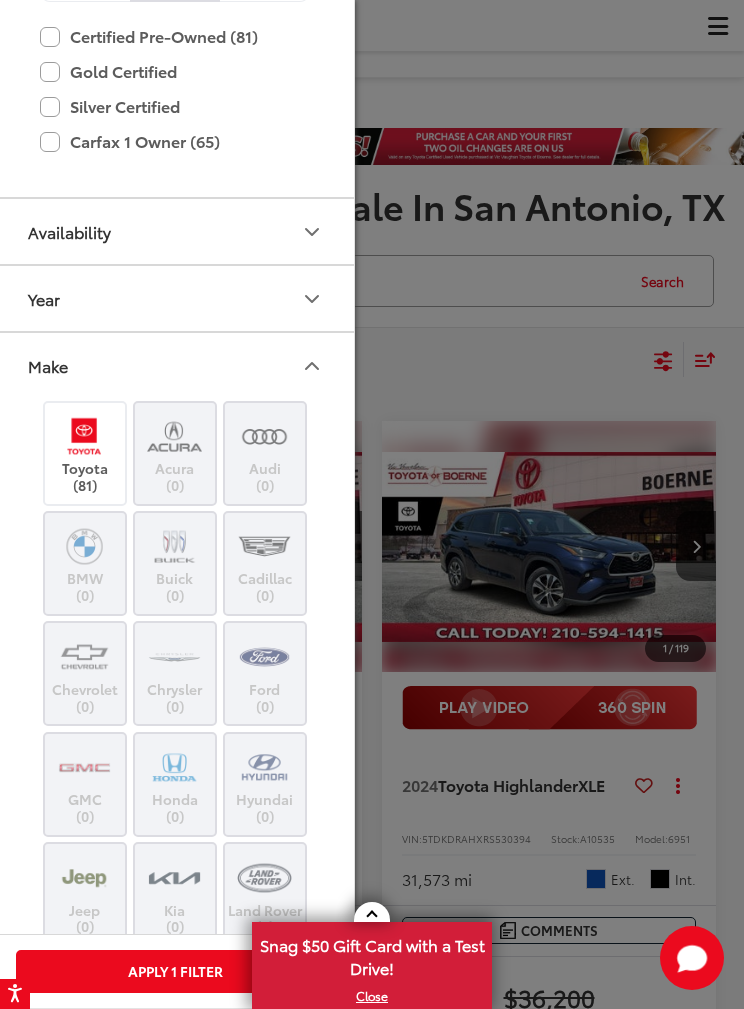 click at bounding box center [84, 436] 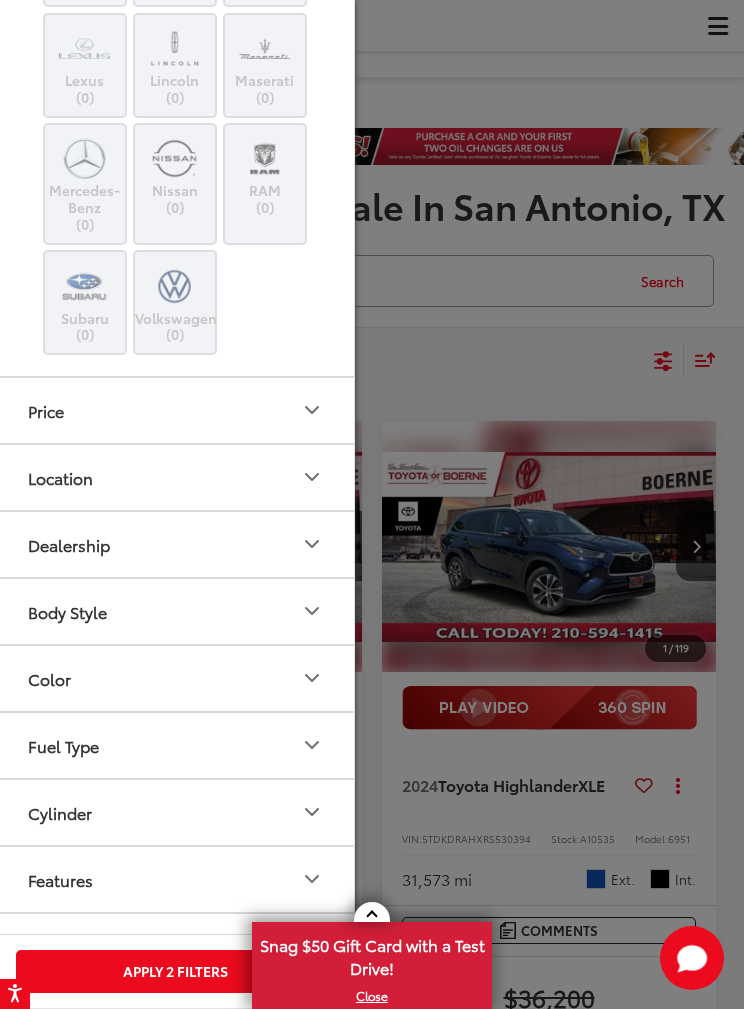 scroll, scrollTop: 1162, scrollLeft: 0, axis: vertical 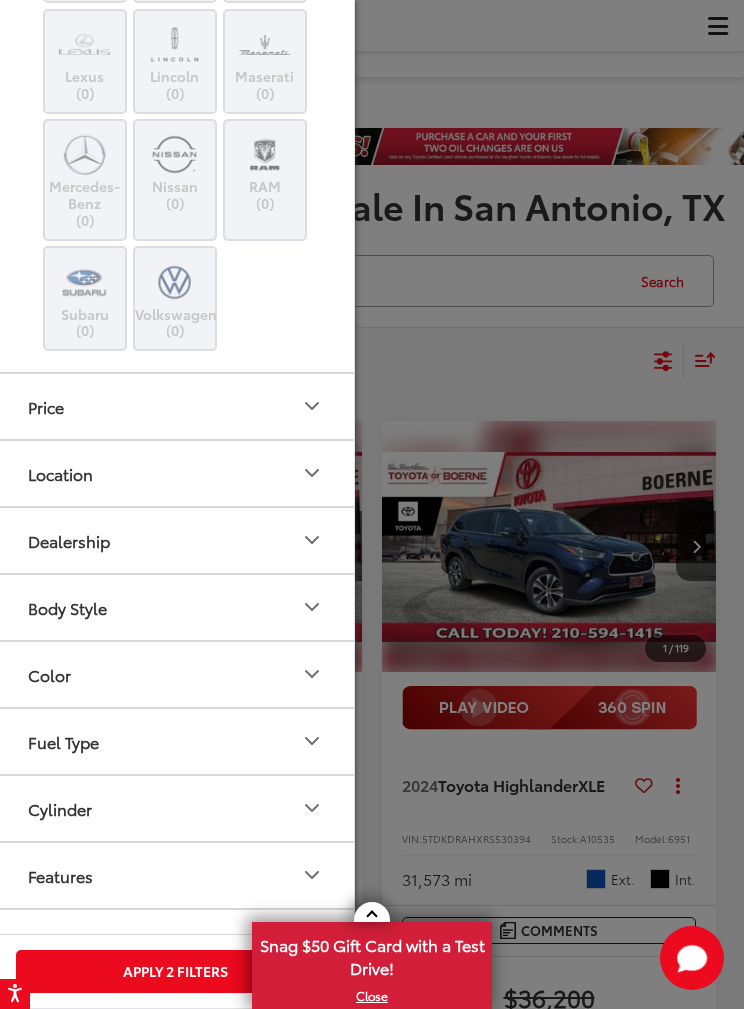 click 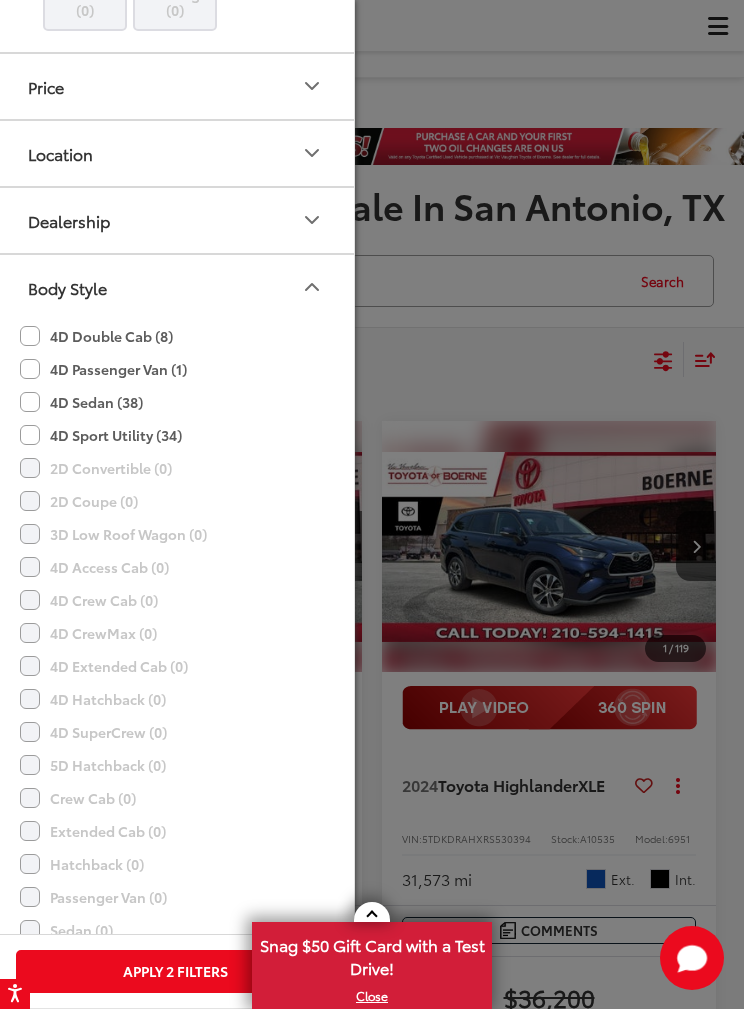 scroll, scrollTop: 1479, scrollLeft: 0, axis: vertical 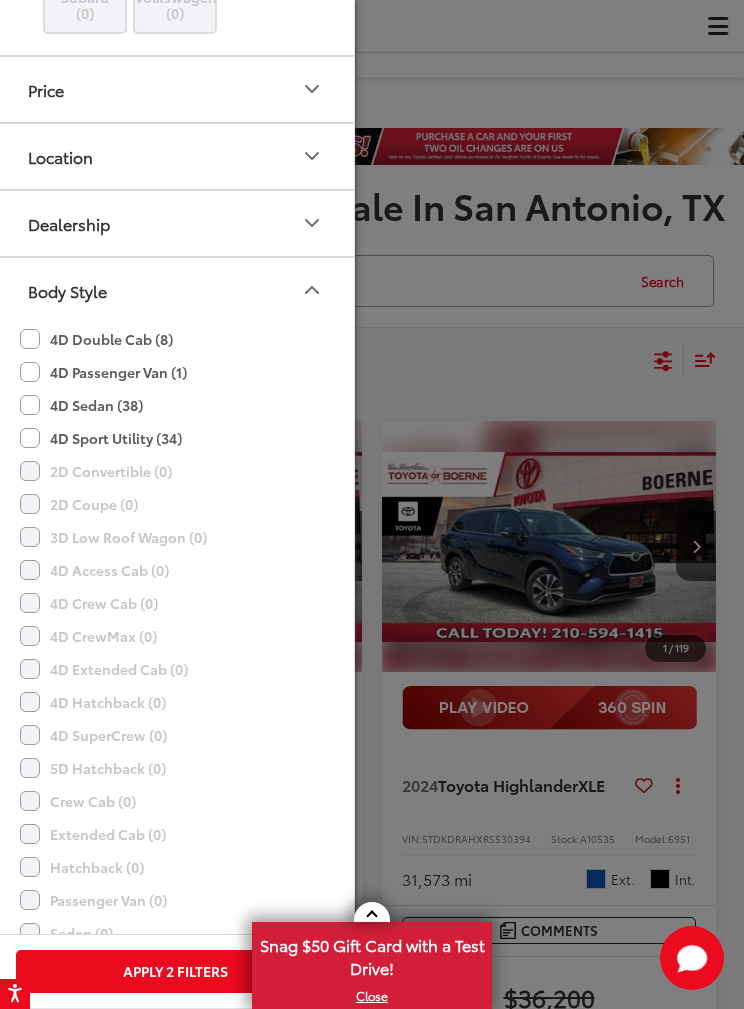 click on "4D Sport Utility (34)" 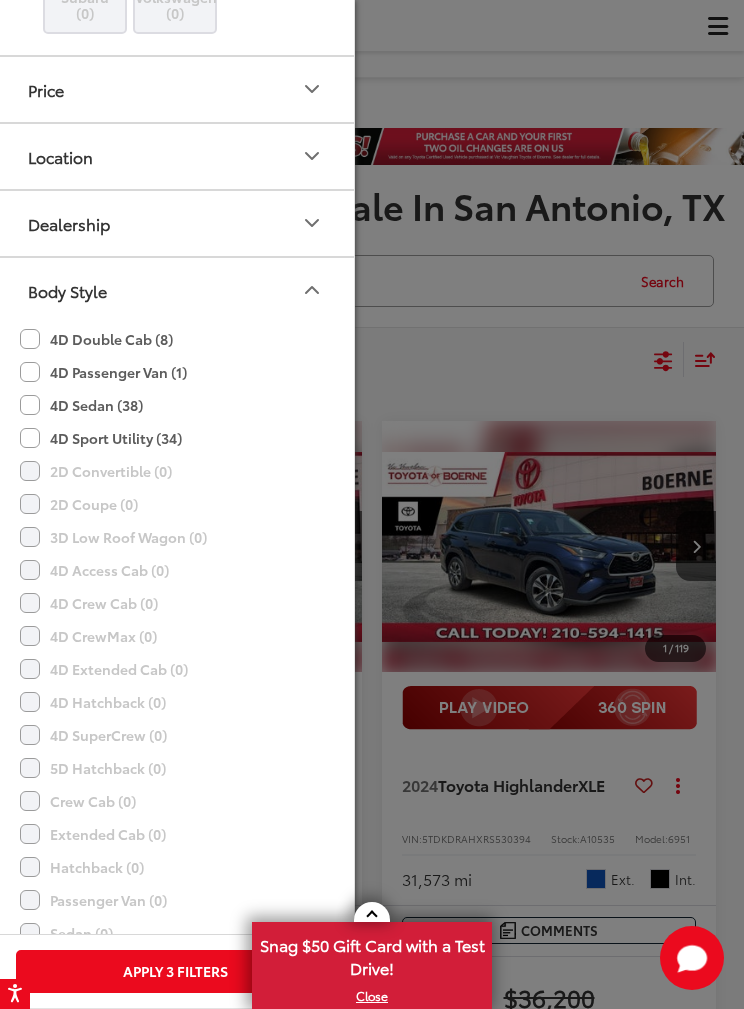 click on "Apply 3 Filters" at bounding box center (175, 971) 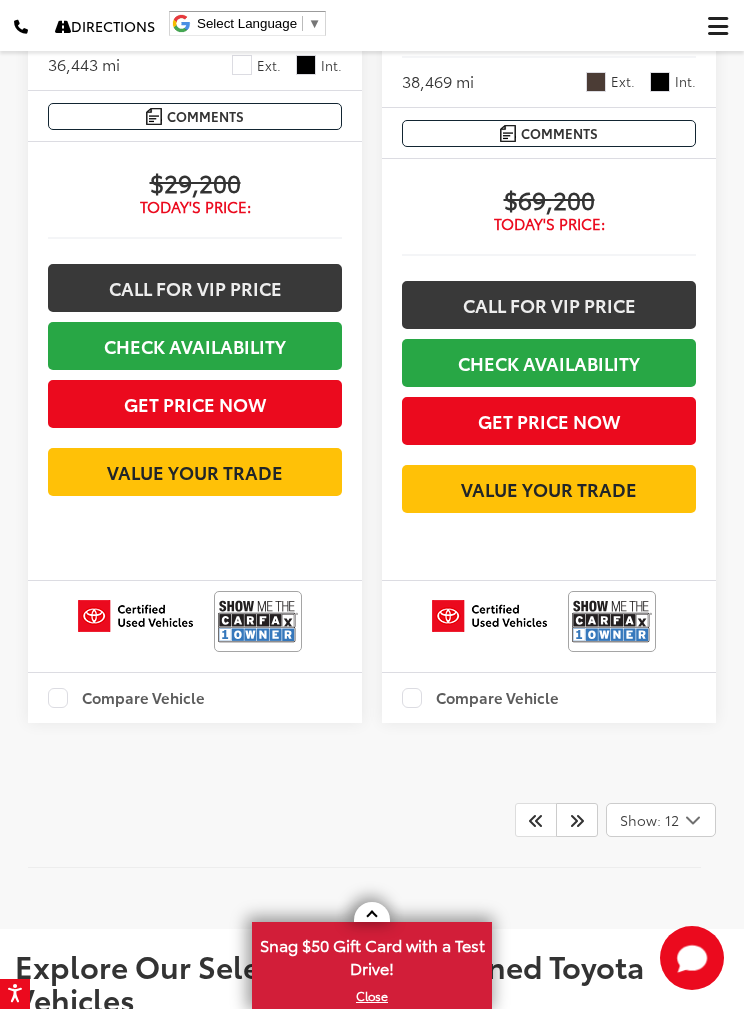 scroll, scrollTop: 6376, scrollLeft: 0, axis: vertical 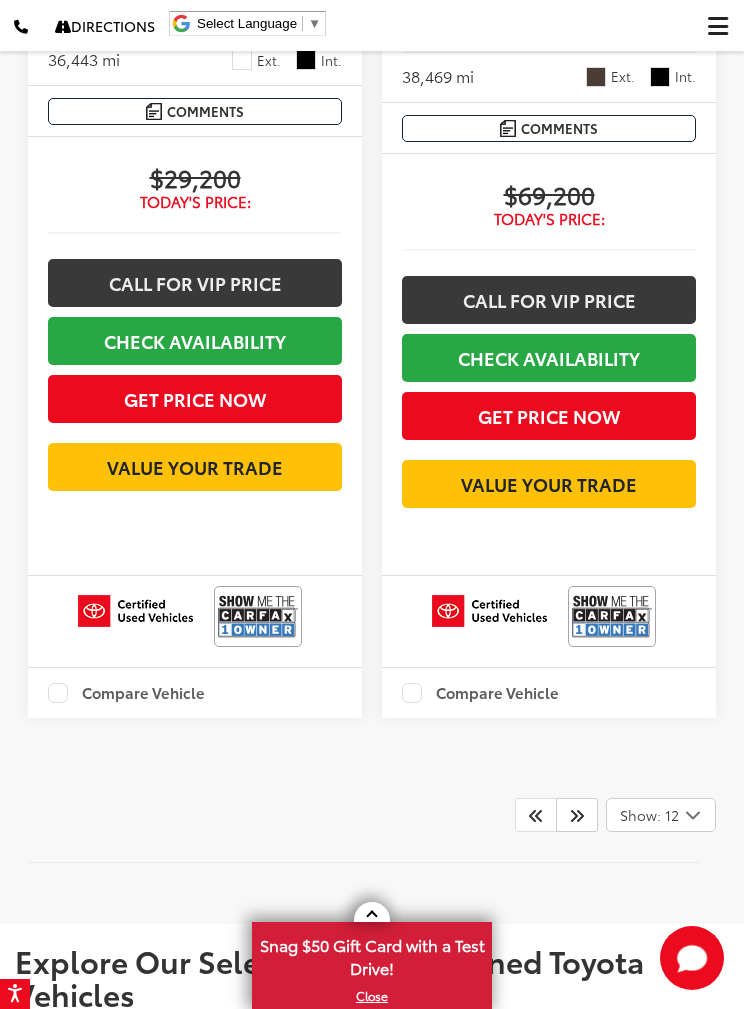 click on "Show: 12" at bounding box center (661, 815) 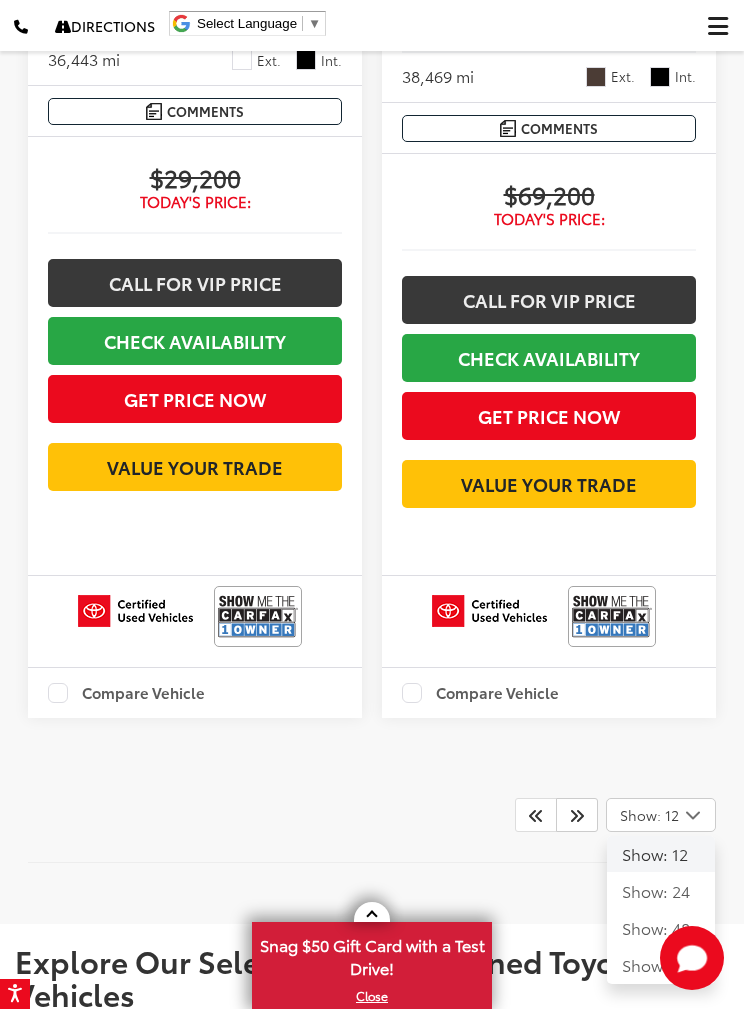click on "Show: 96" 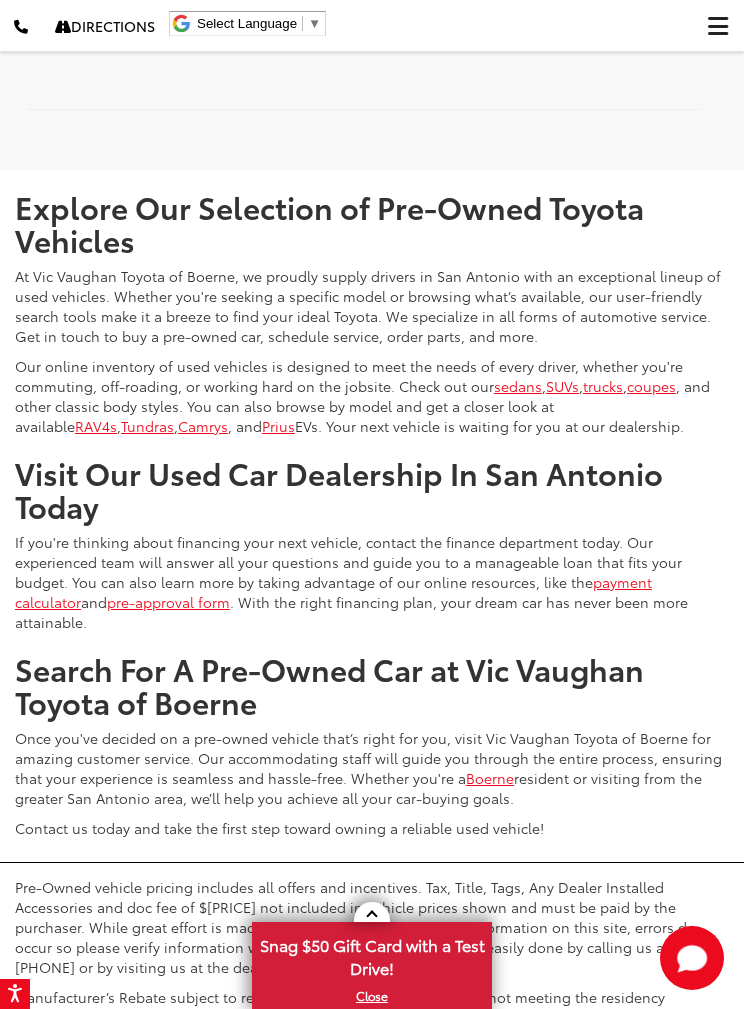 scroll, scrollTop: 19633, scrollLeft: 0, axis: vertical 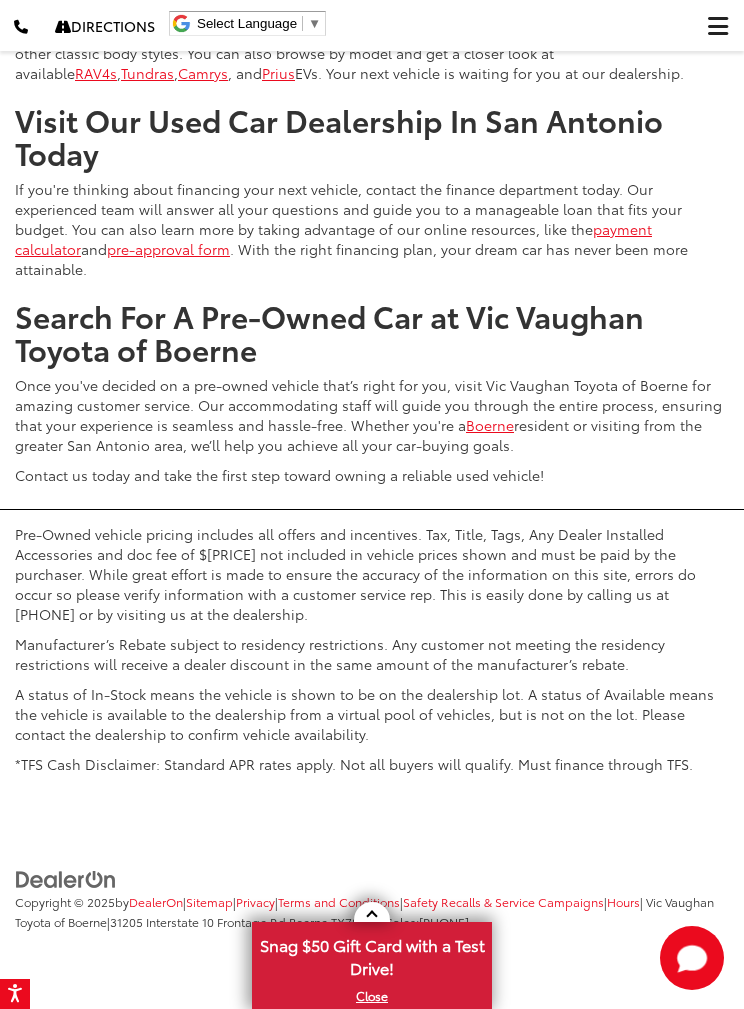 click at bounding box center [364, -101] 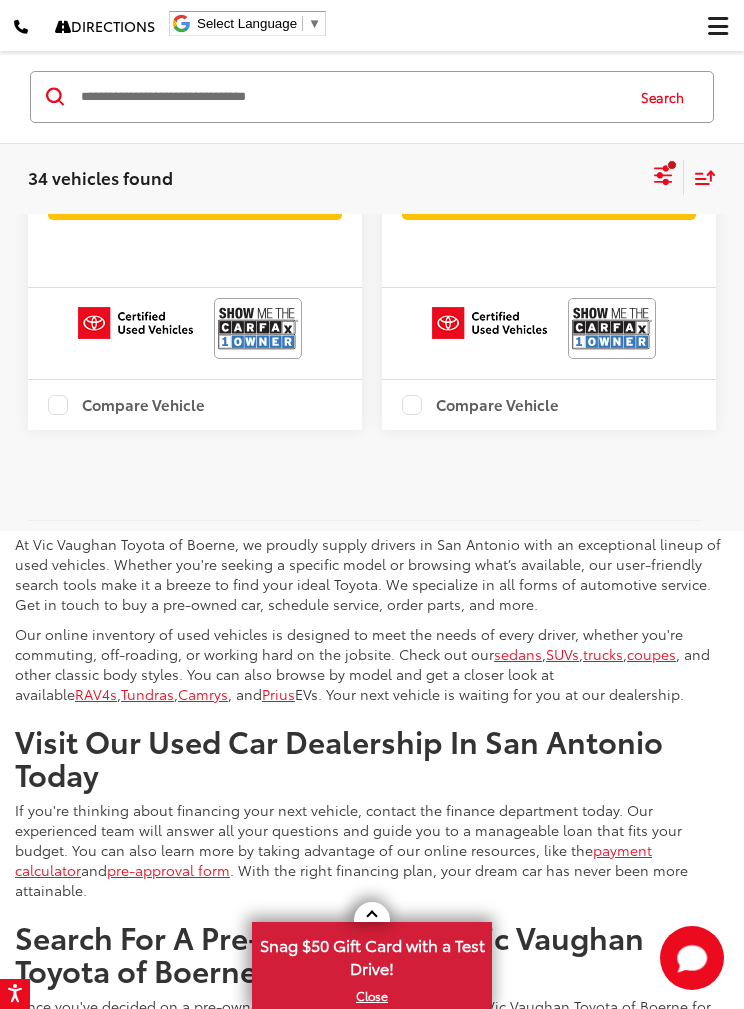 scroll, scrollTop: 19353, scrollLeft: 0, axis: vertical 